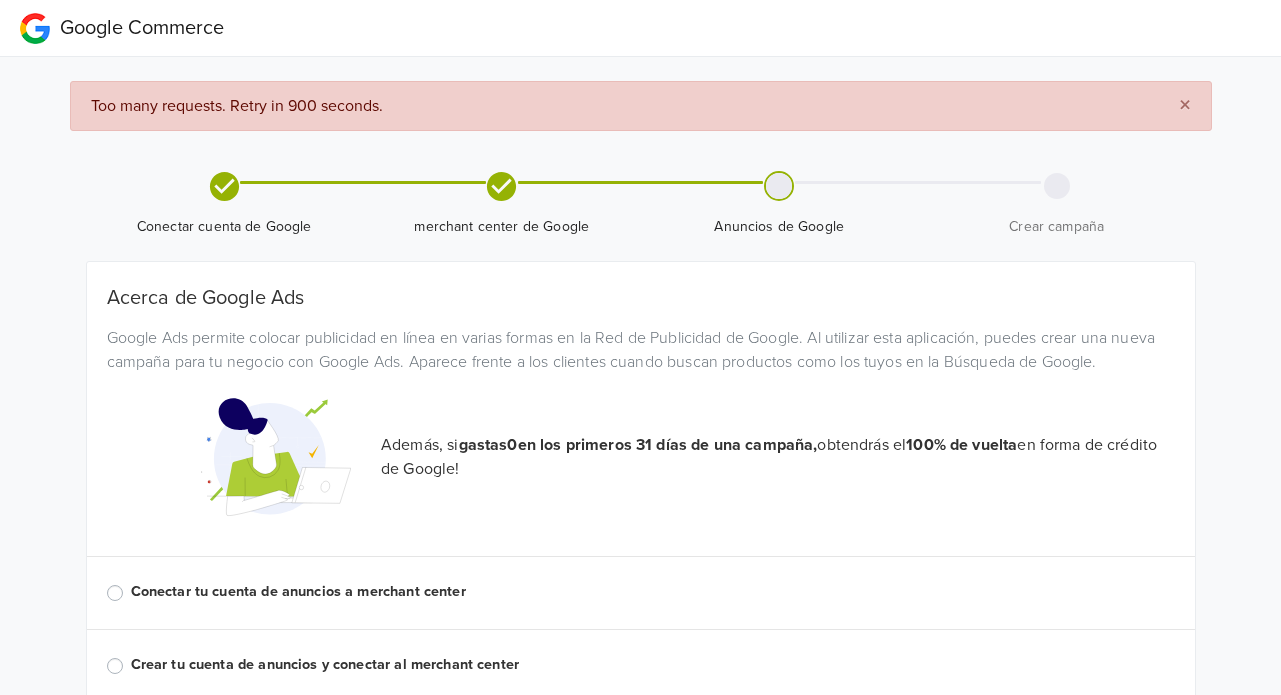 scroll, scrollTop: 0, scrollLeft: 0, axis: both 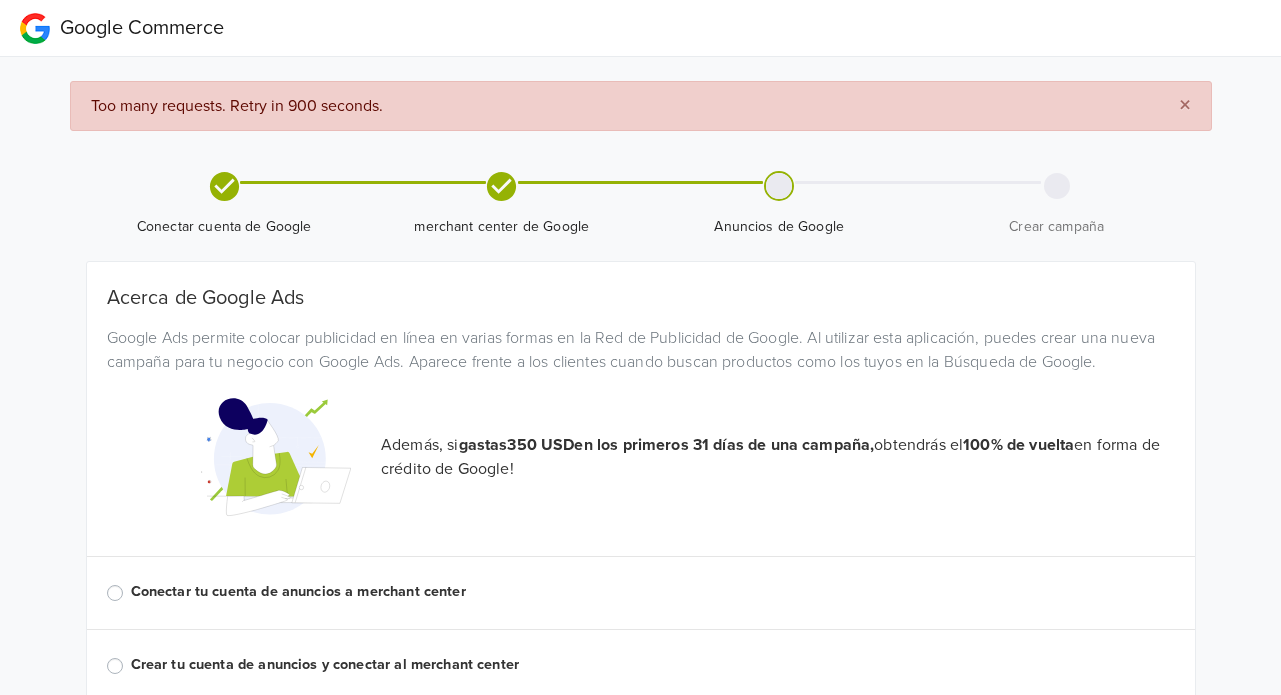 click 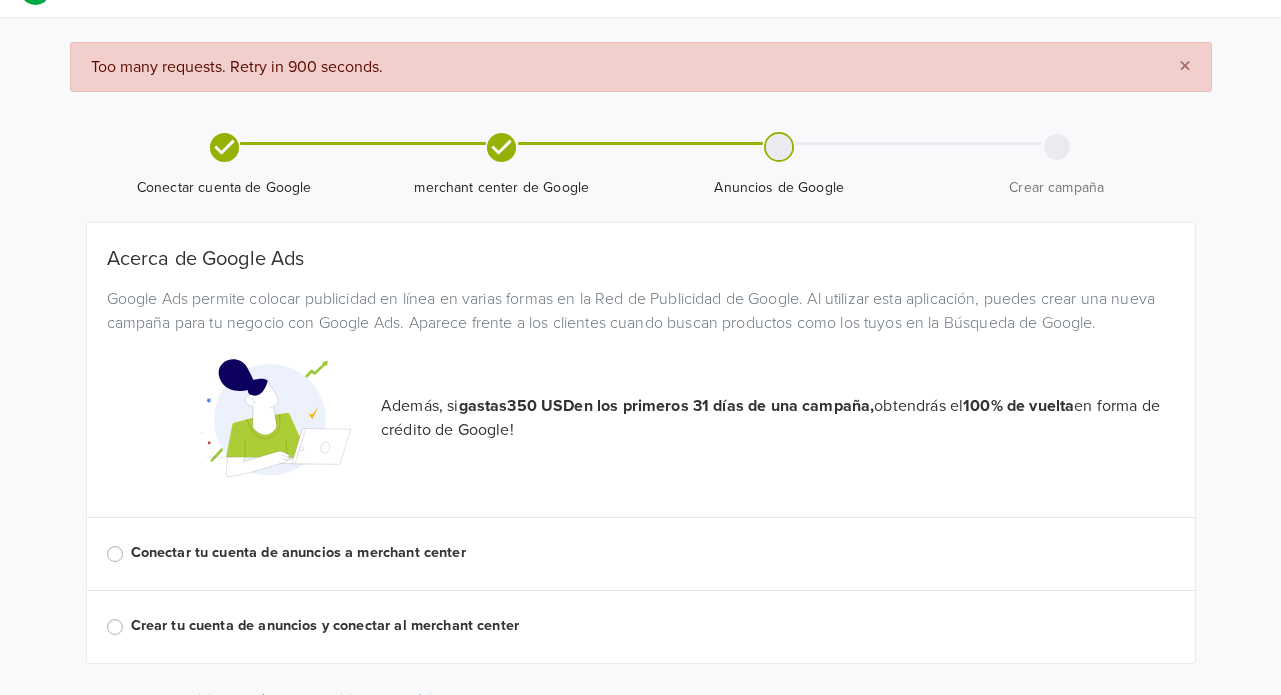 scroll, scrollTop: 0, scrollLeft: 0, axis: both 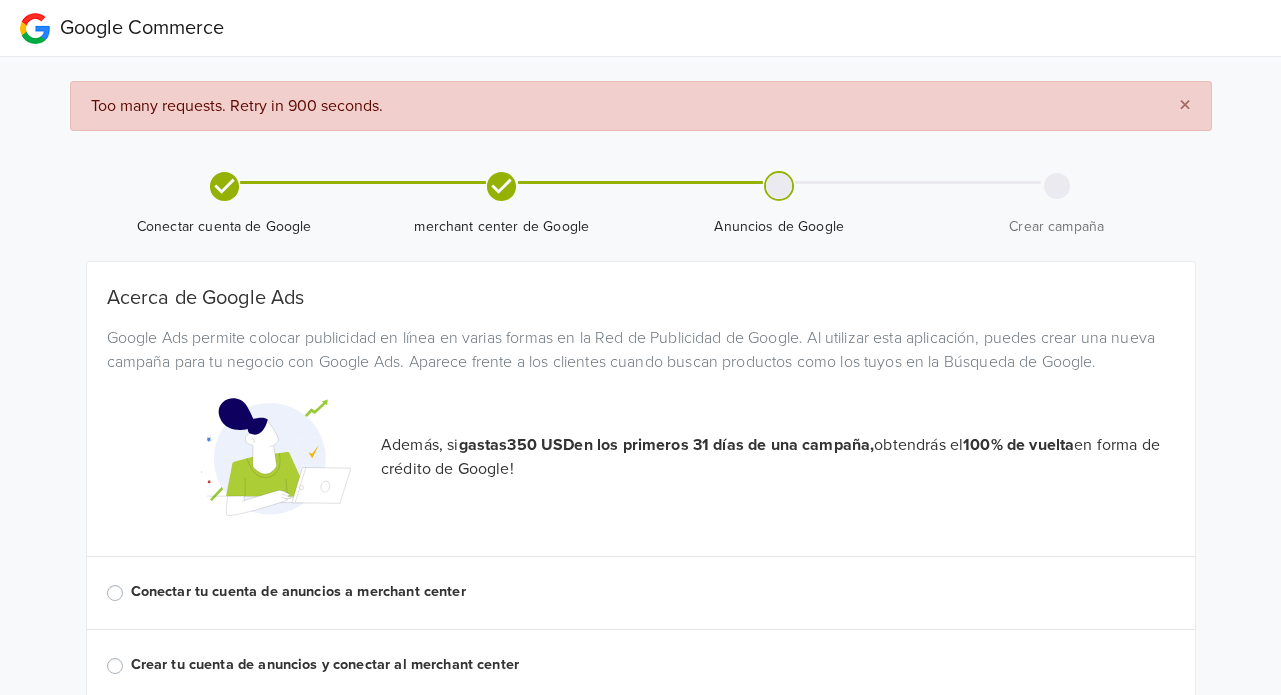 click on "Conectar cuenta de Google" at bounding box center (225, 219) 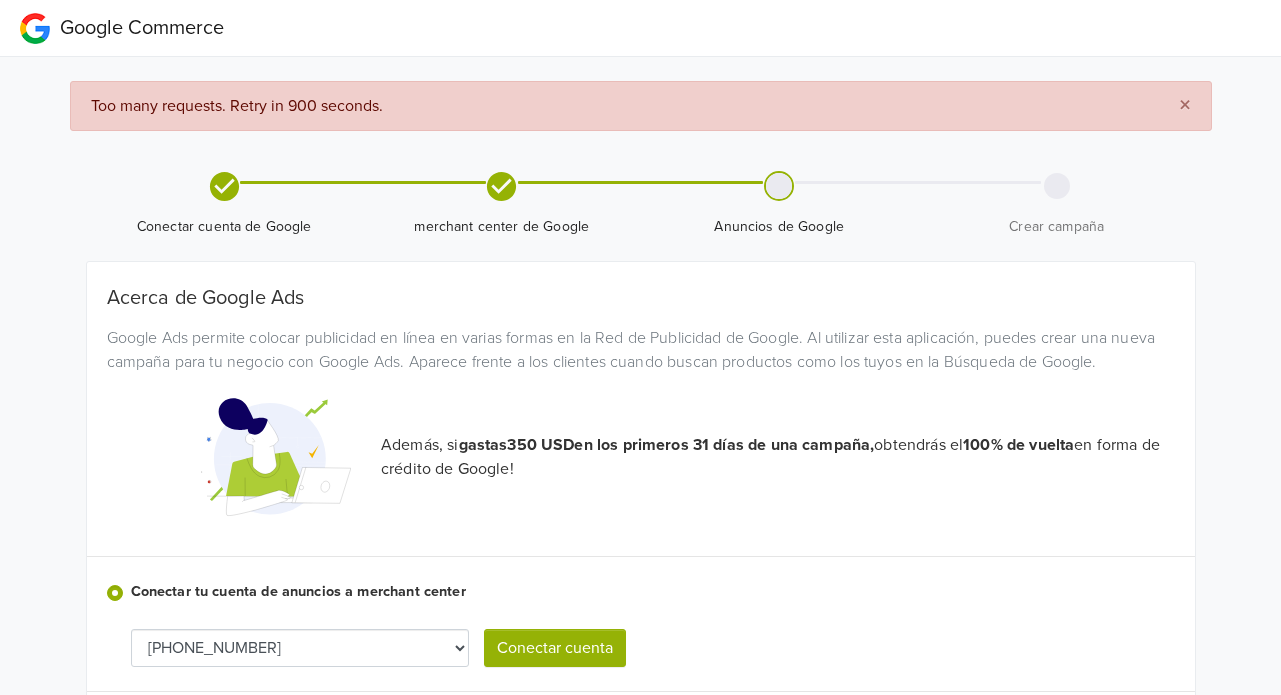scroll, scrollTop: 131, scrollLeft: 0, axis: vertical 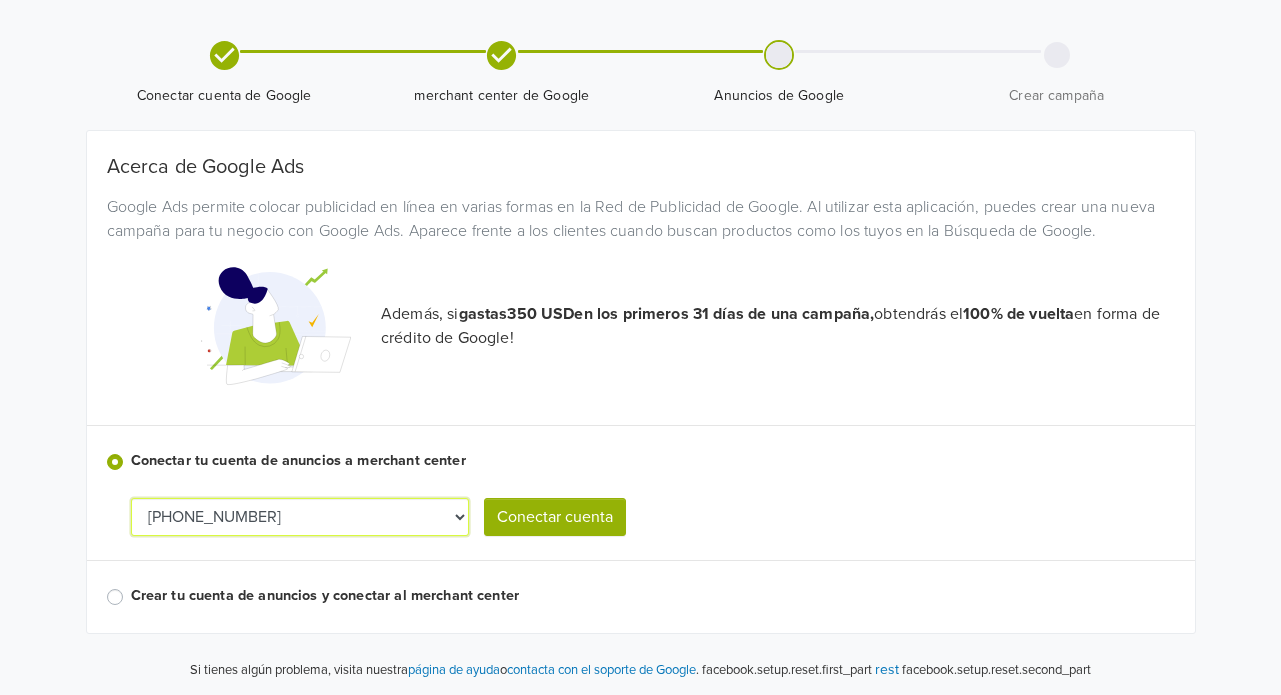 click on "203-995-6937" at bounding box center (300, 517) 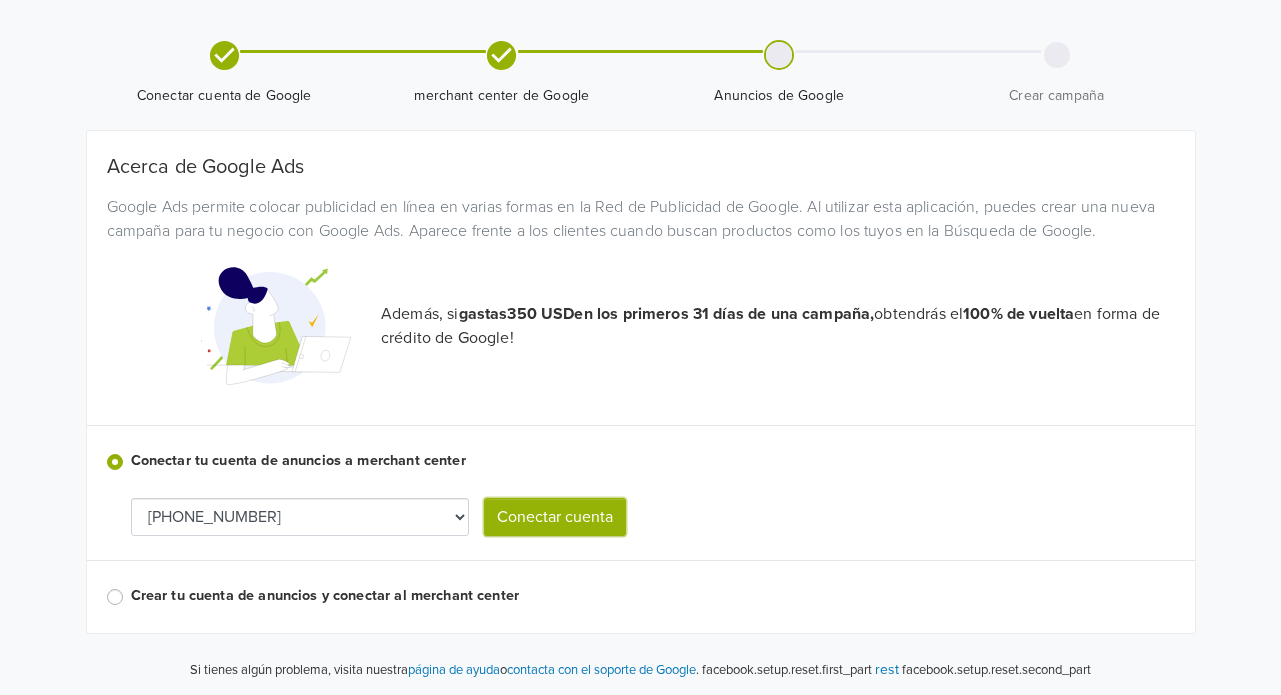 click on "Conectar cuenta" at bounding box center (555, 517) 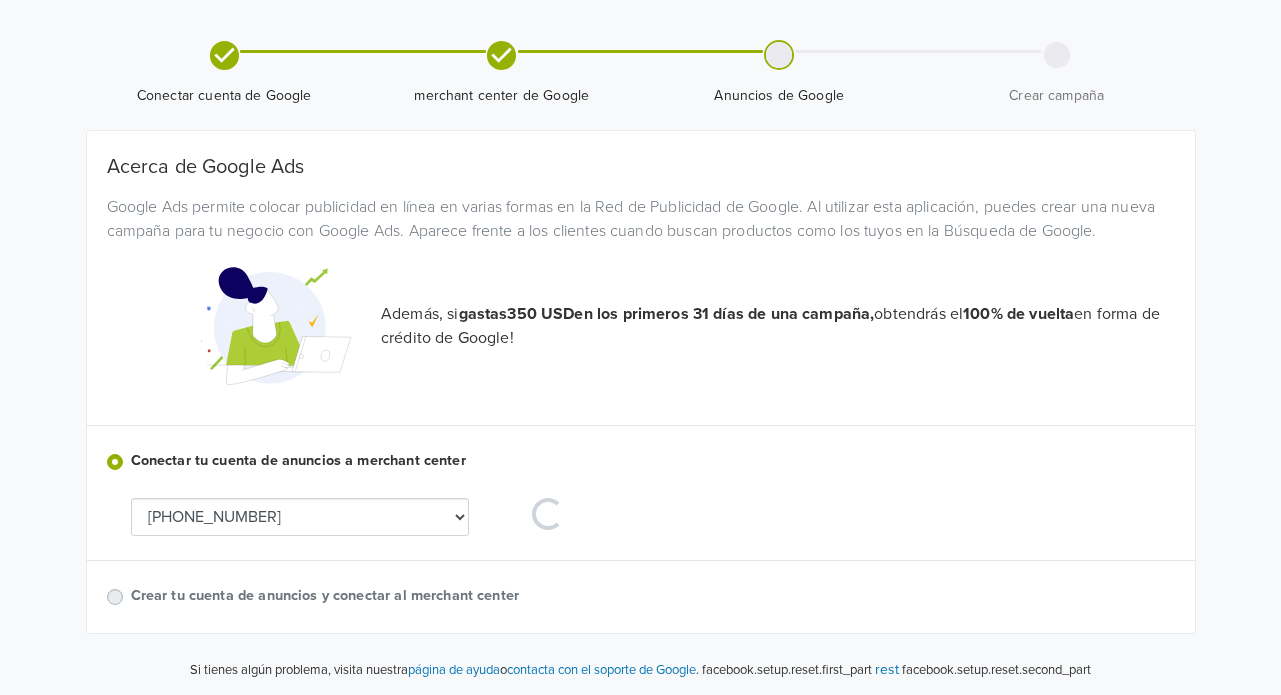 scroll, scrollTop: 0, scrollLeft: 0, axis: both 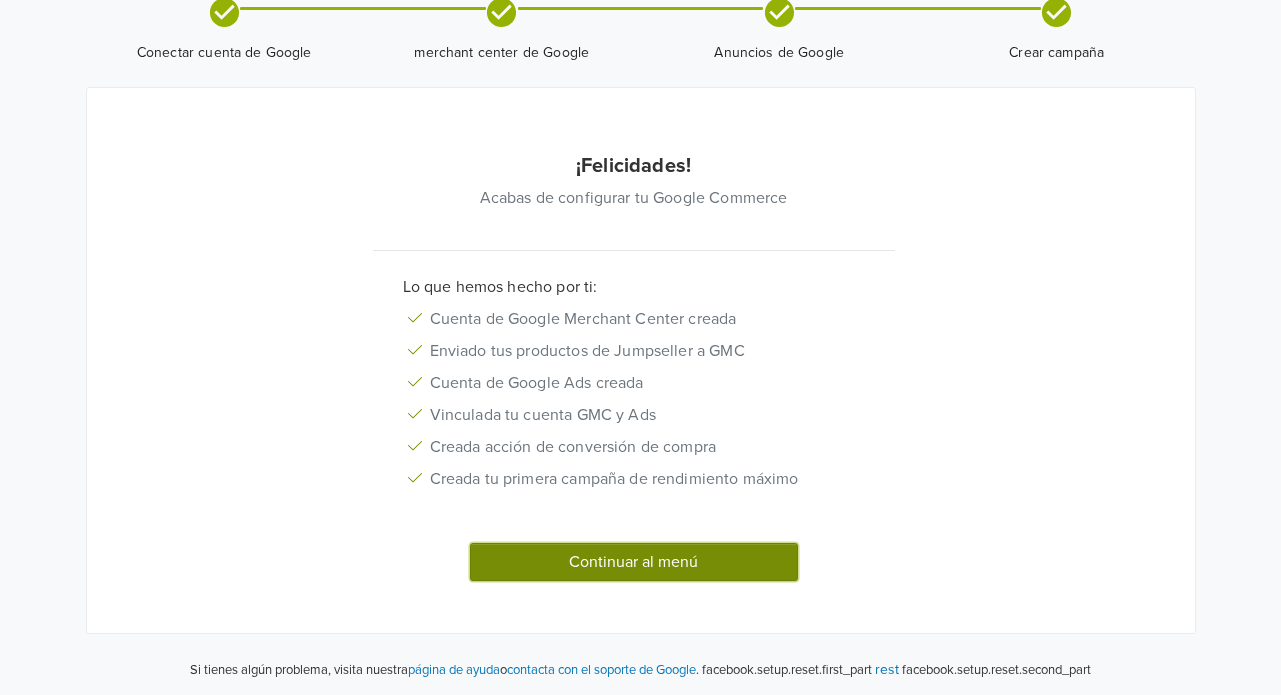 click on "Continuar al menú" at bounding box center (634, 562) 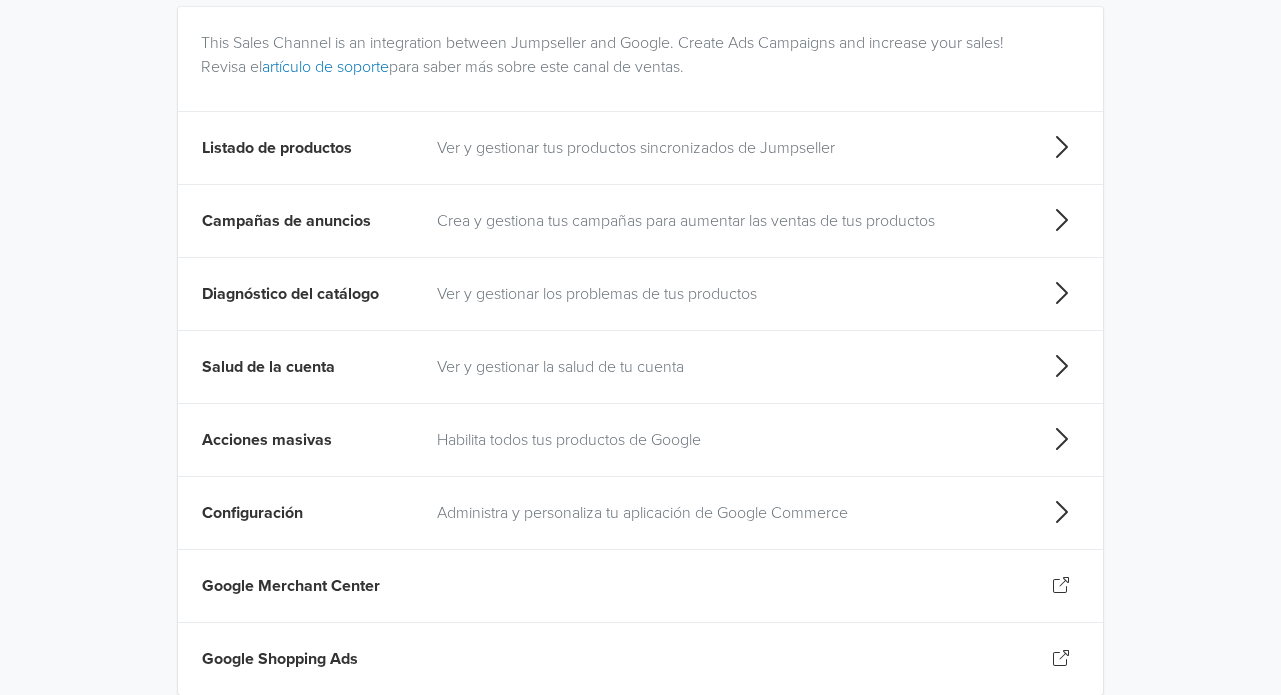scroll, scrollTop: 0, scrollLeft: 0, axis: both 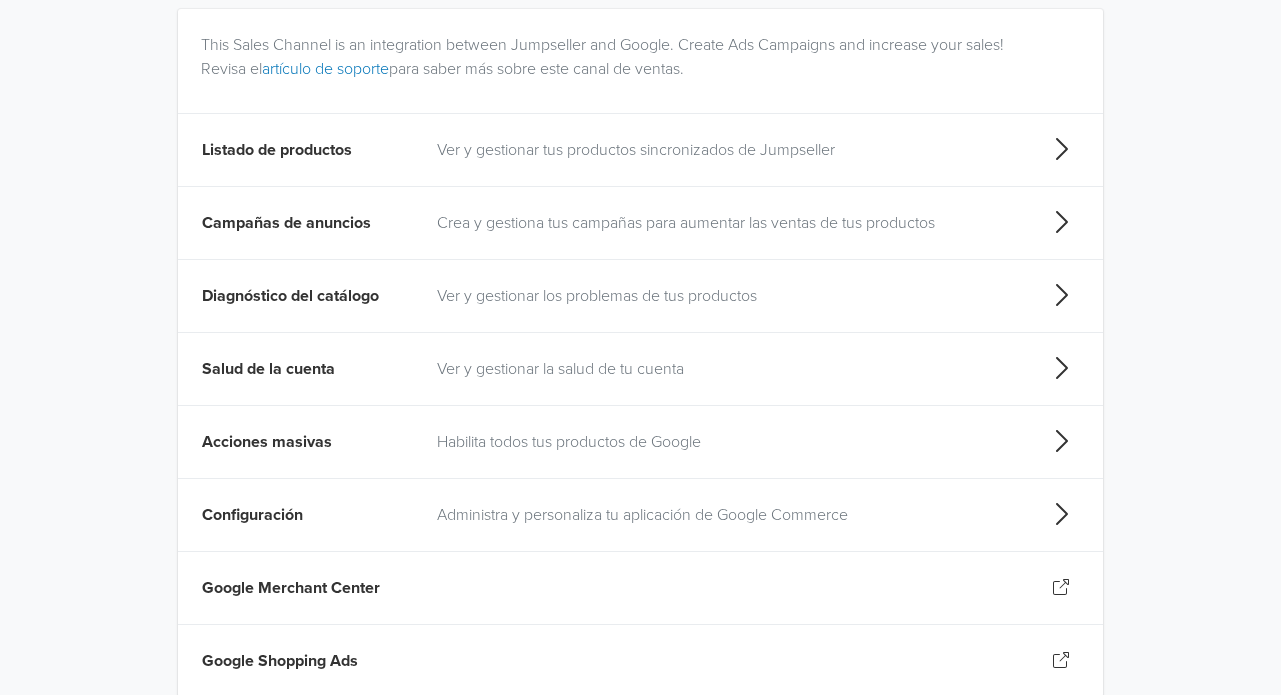 click on "Ver y gestionar la salud de tu cuenta" at bounding box center [727, 369] 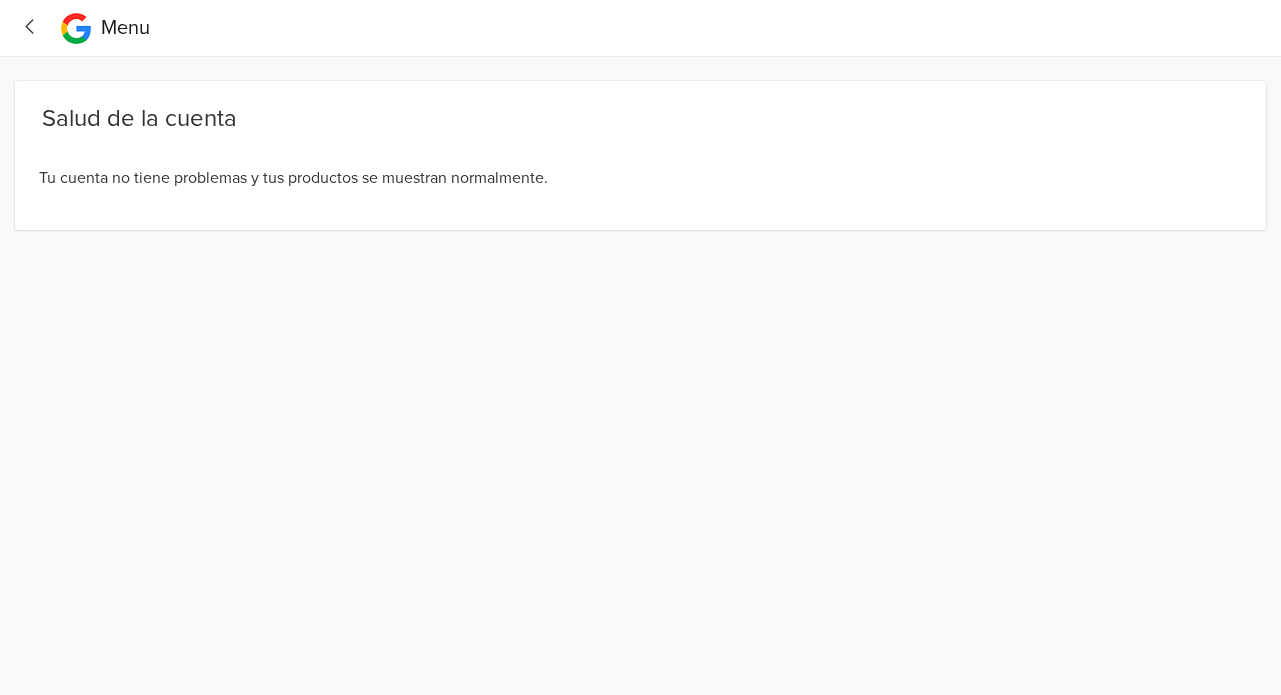 scroll, scrollTop: 0, scrollLeft: 0, axis: both 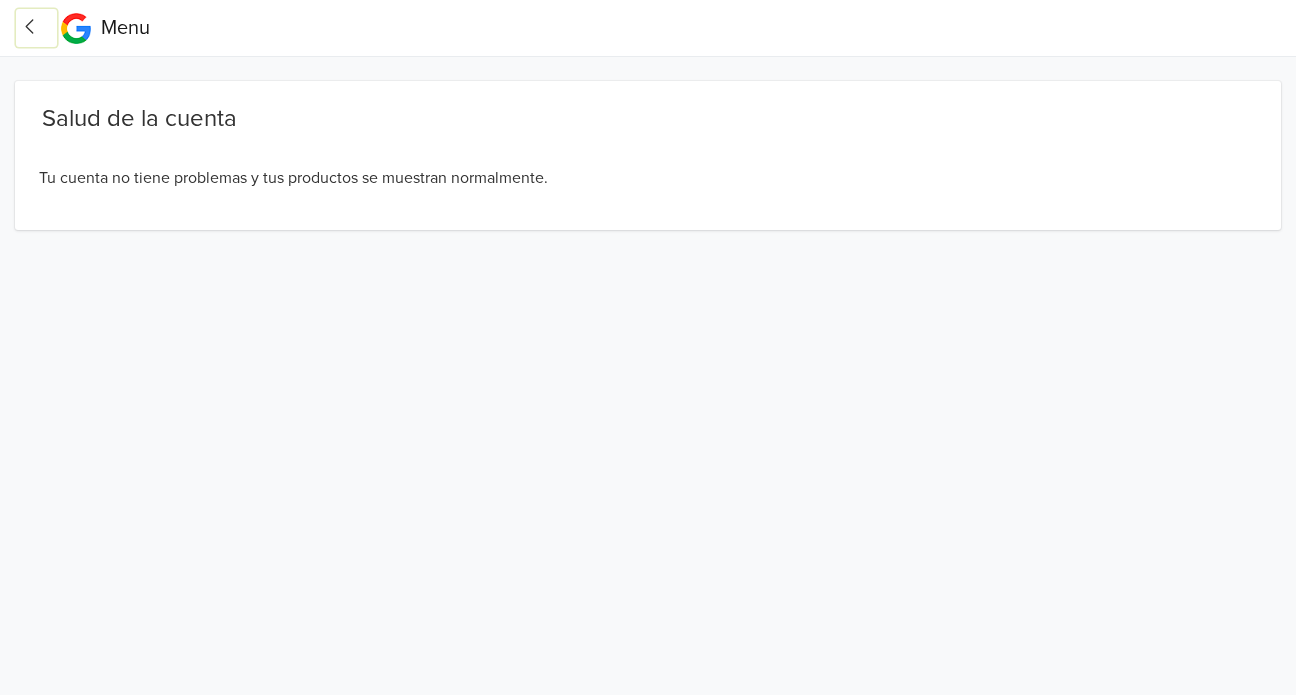 click 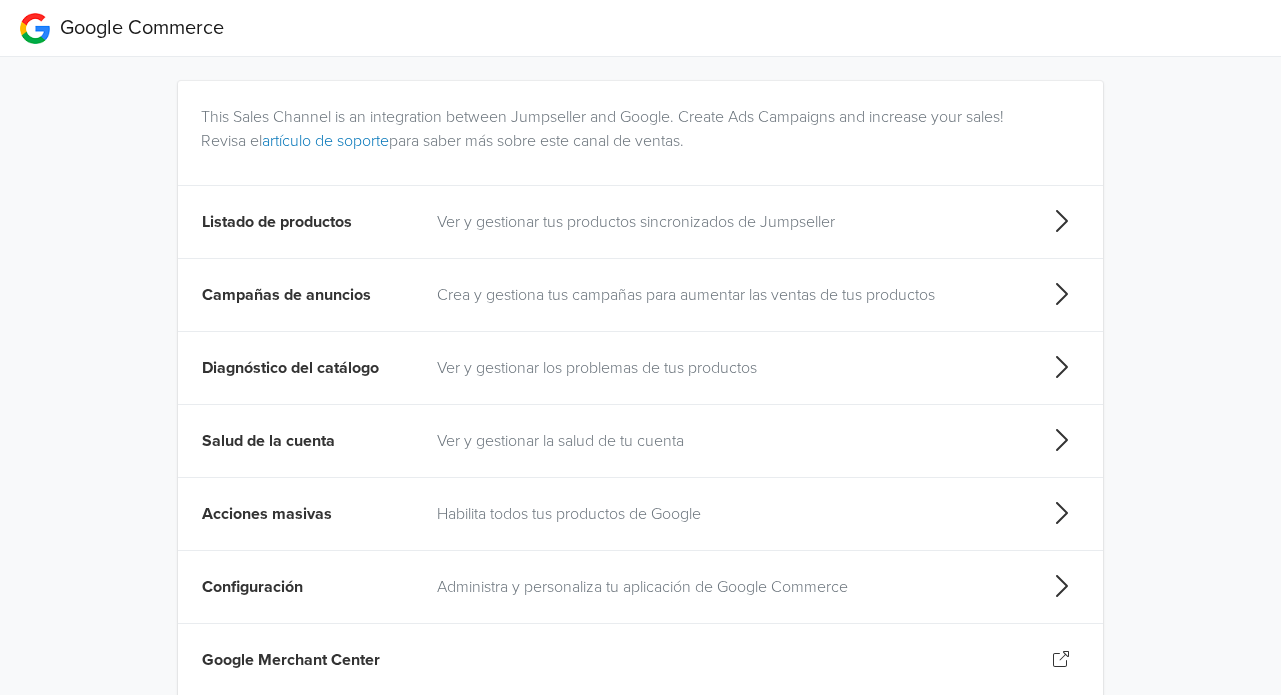 click on "Habilita todos tus productos de Google" at bounding box center (727, 514) 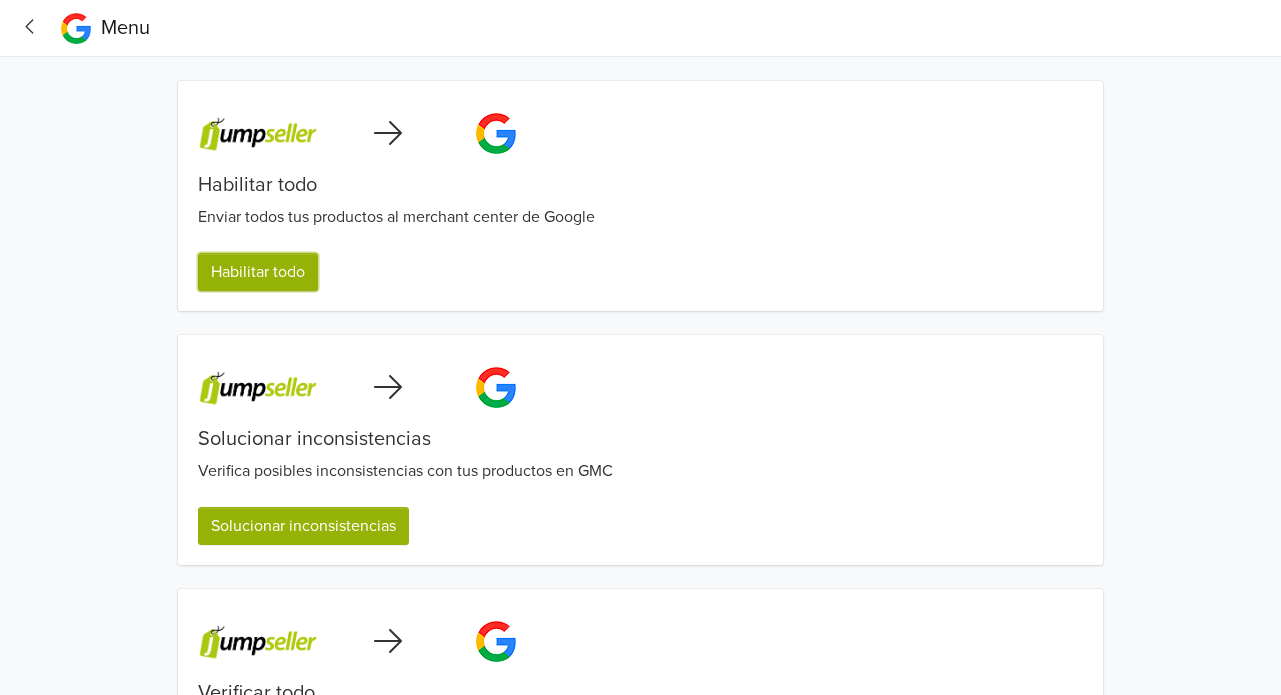 click on "Habilitar todo" at bounding box center (258, 272) 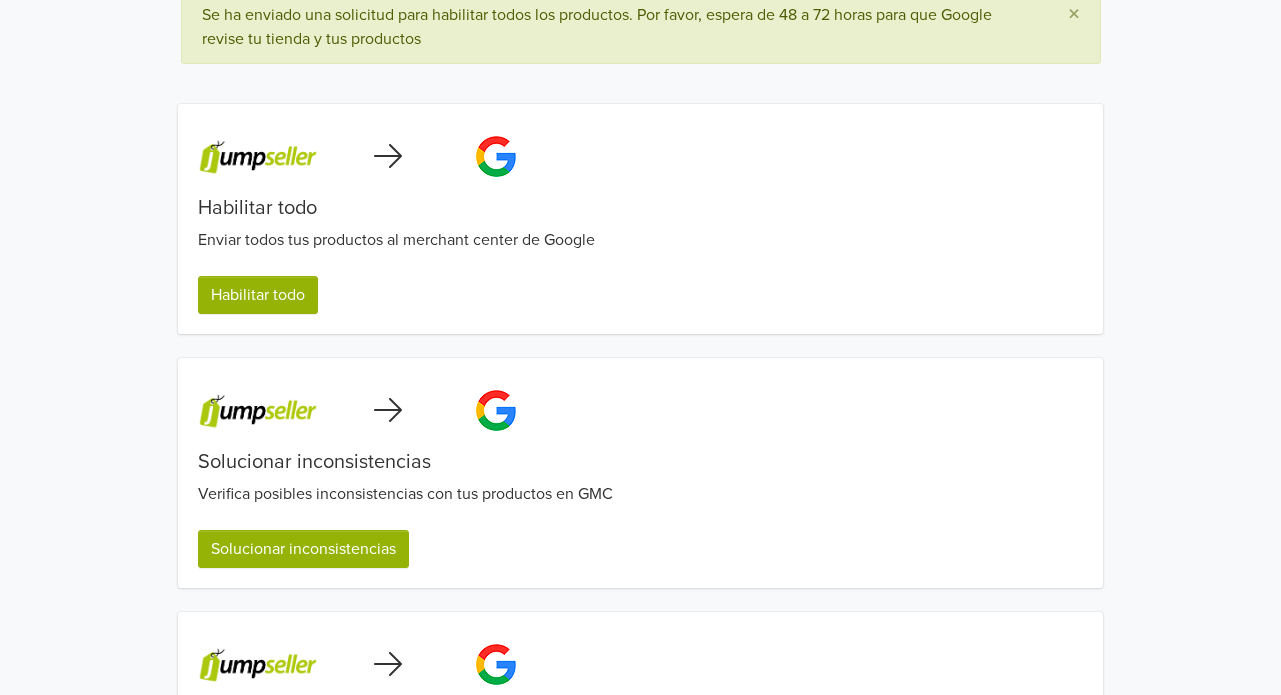 scroll, scrollTop: 0, scrollLeft: 0, axis: both 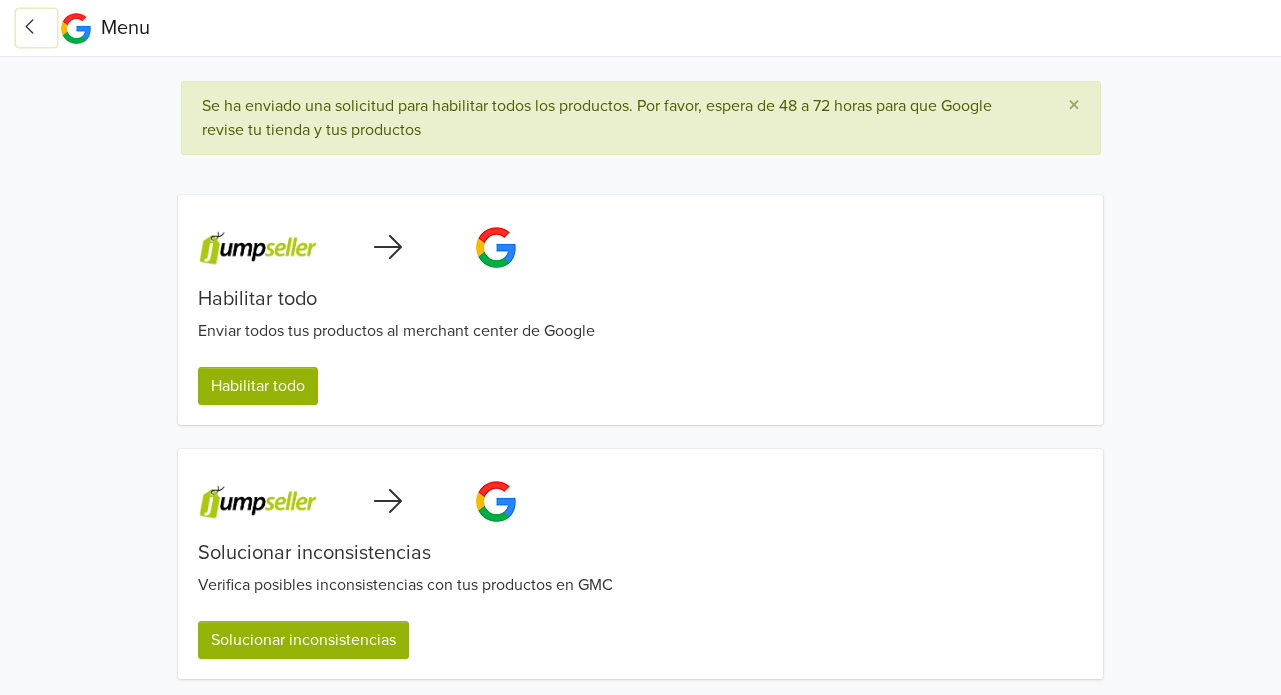 click 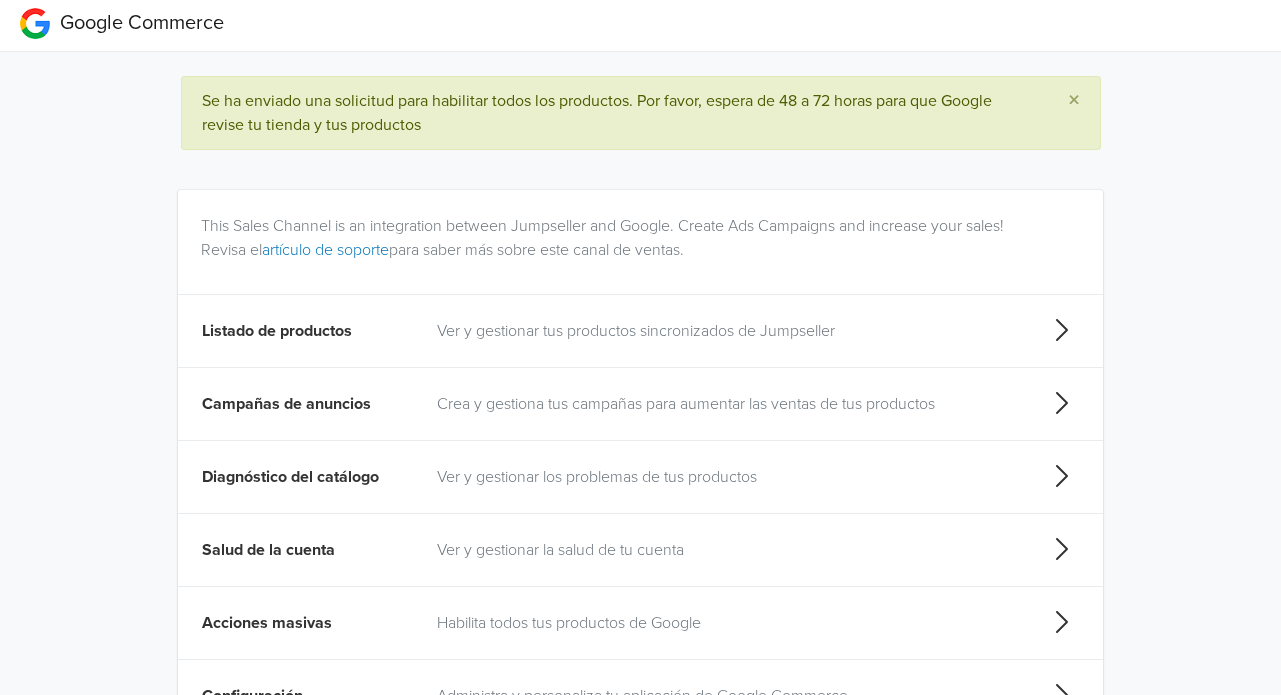 scroll, scrollTop: 185, scrollLeft: 0, axis: vertical 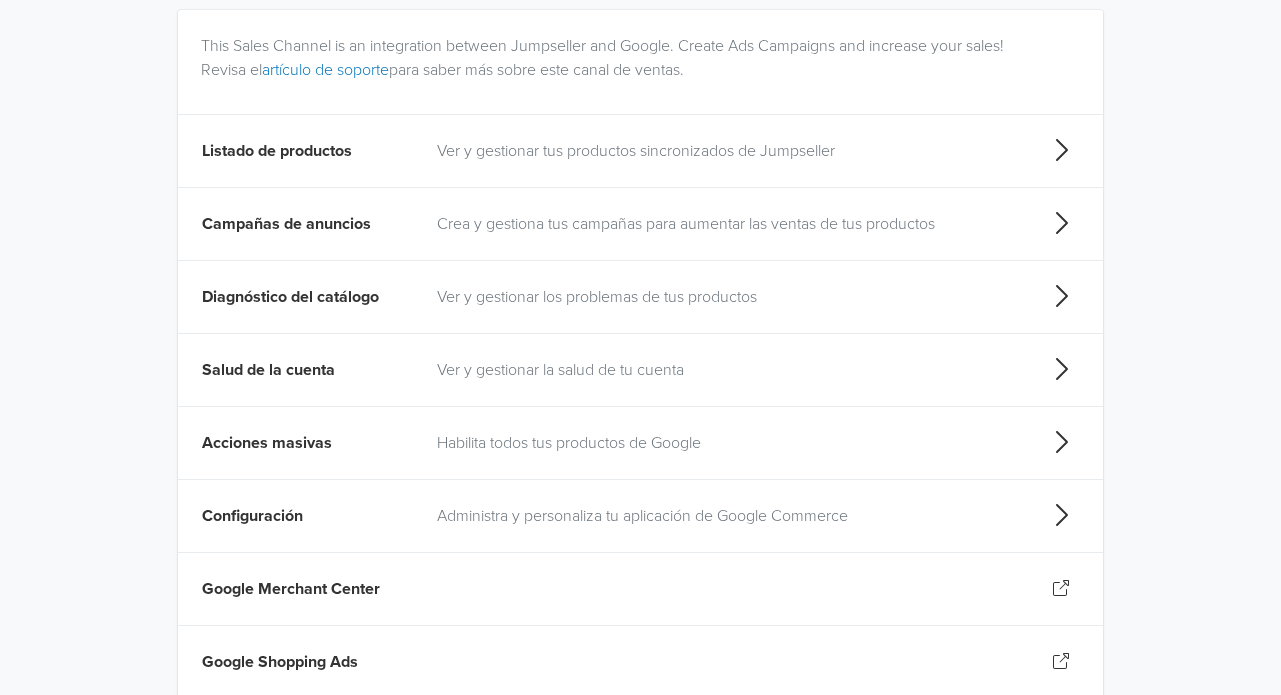 click on "Habilita todos tus productos de Google" at bounding box center (727, 443) 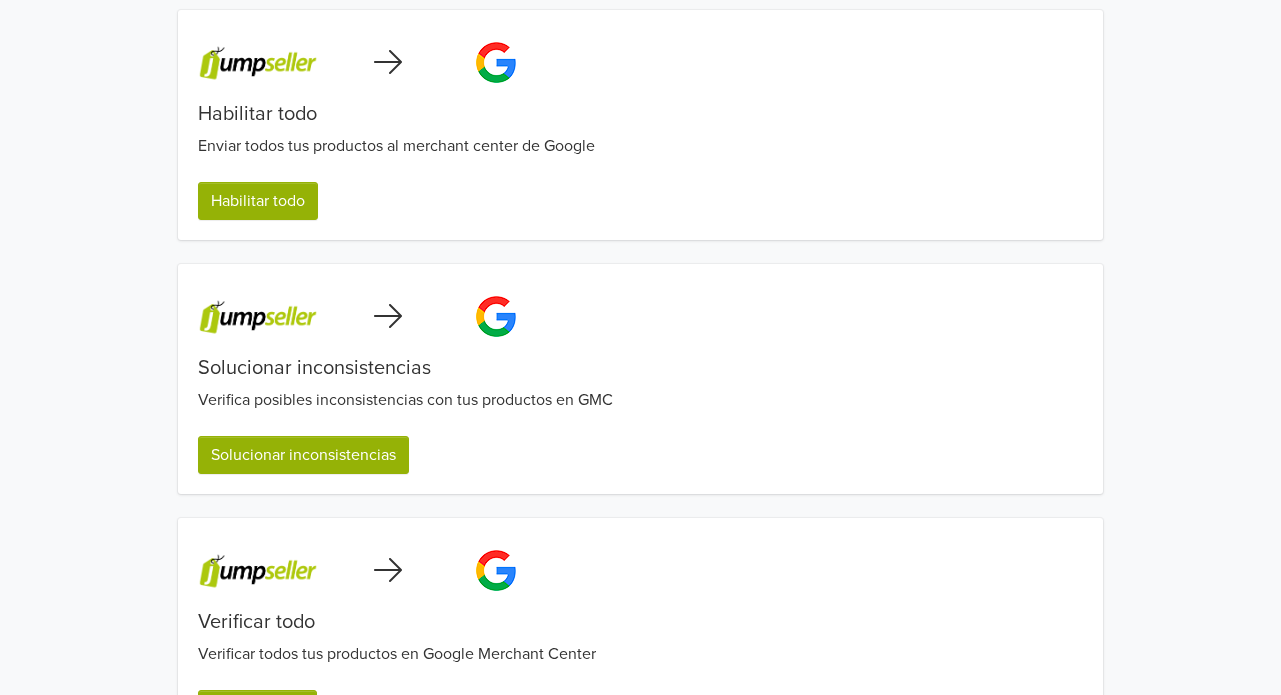 scroll, scrollTop: 0, scrollLeft: 0, axis: both 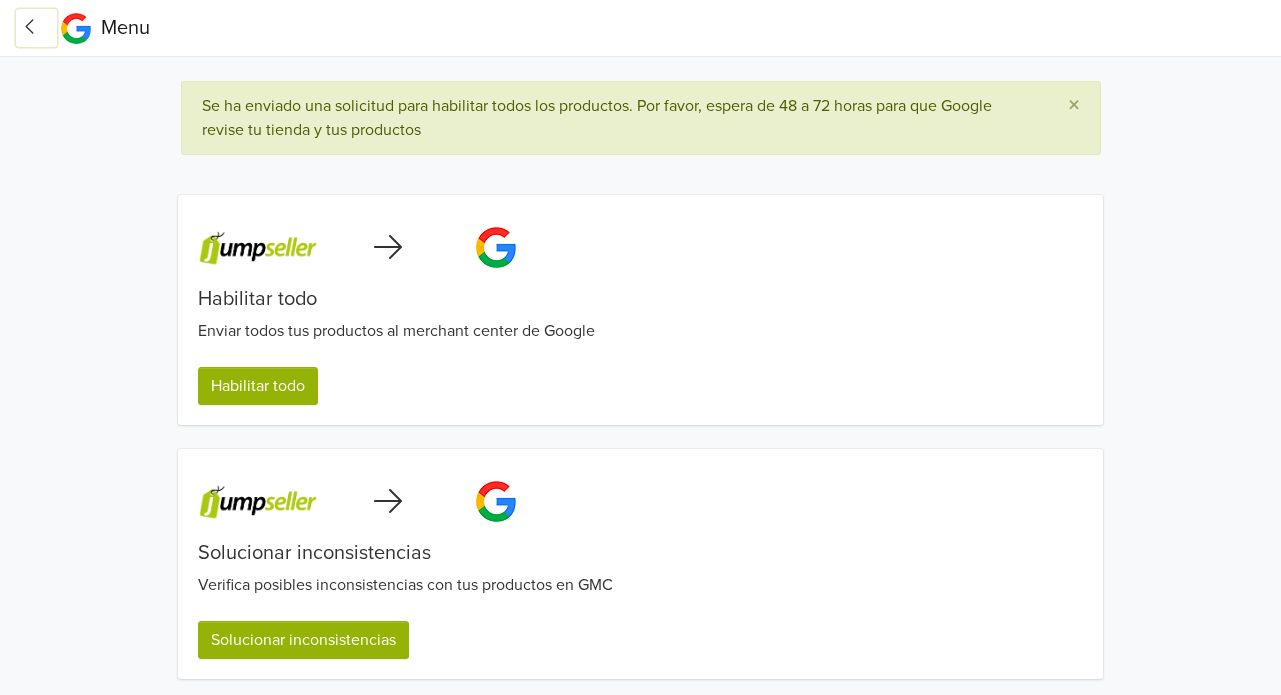 click 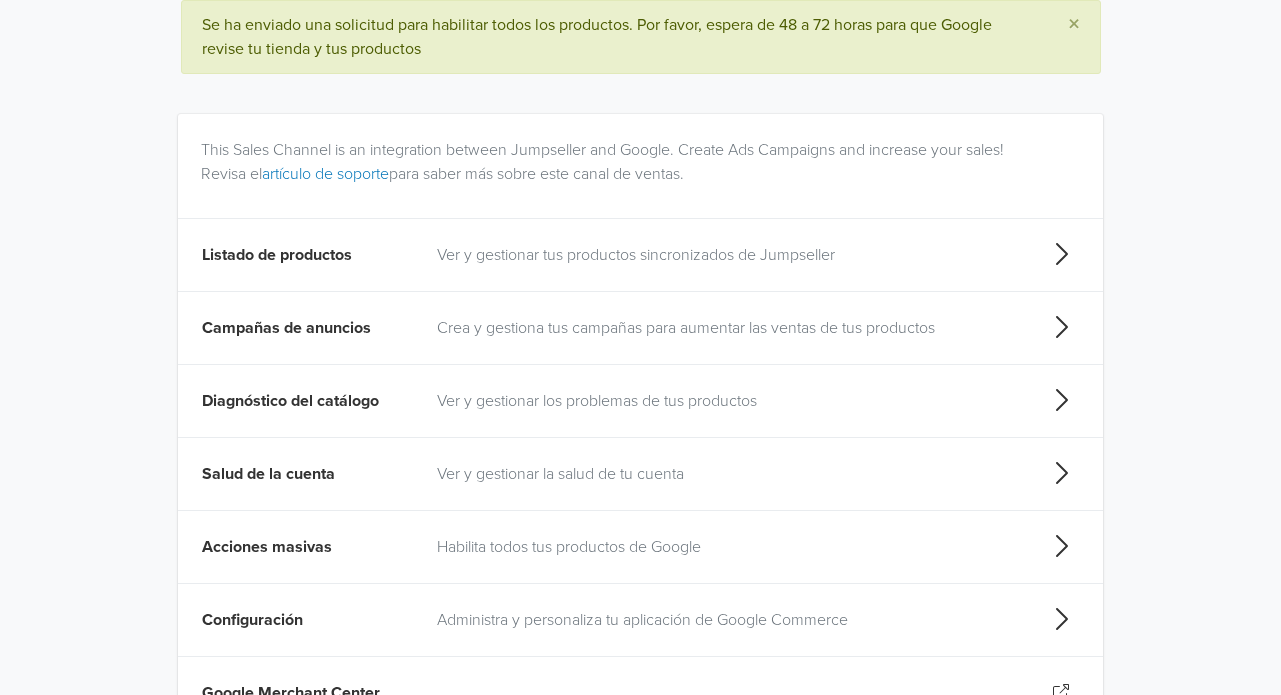 scroll, scrollTop: 185, scrollLeft: 0, axis: vertical 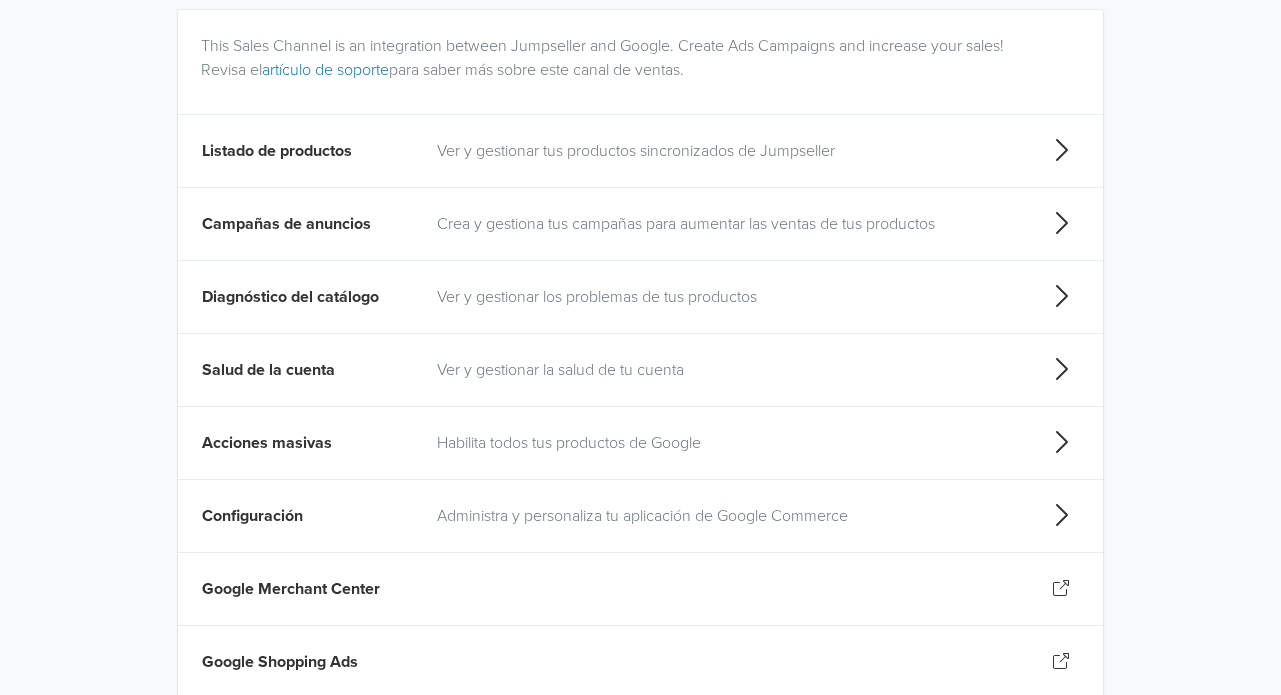 click on "Administra y personaliza tu aplicación de Google Commerce" at bounding box center (727, 516) 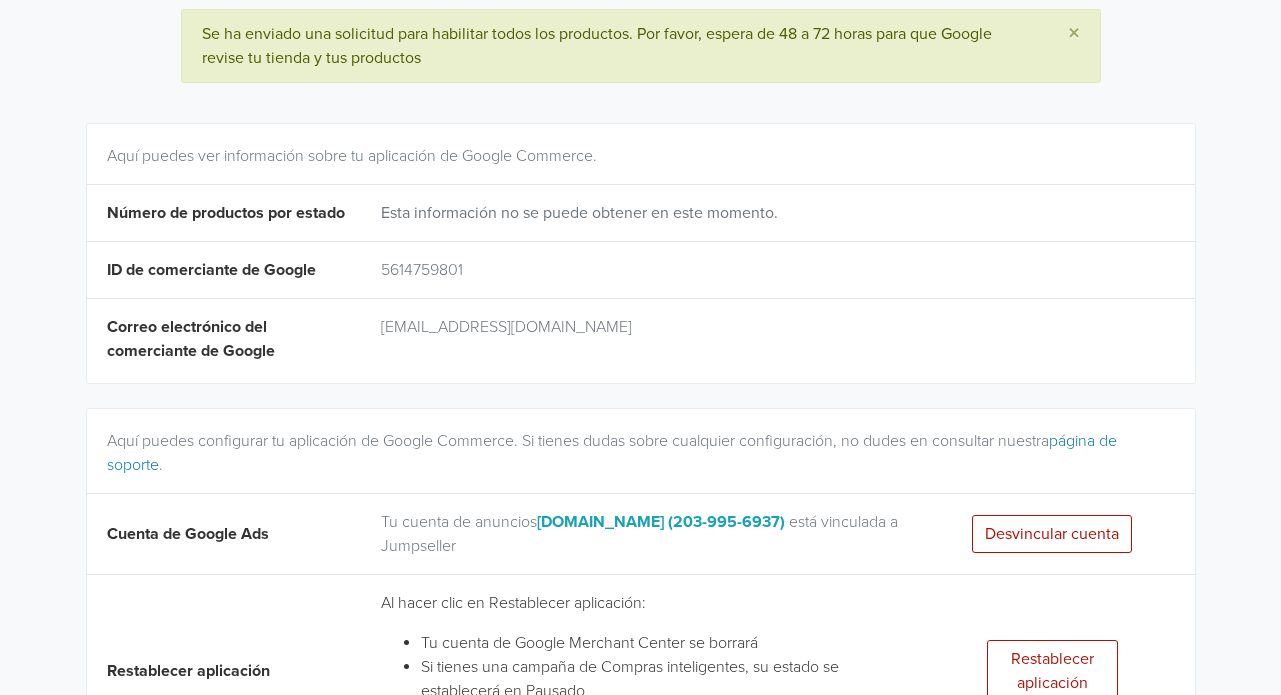 scroll, scrollTop: 0, scrollLeft: 0, axis: both 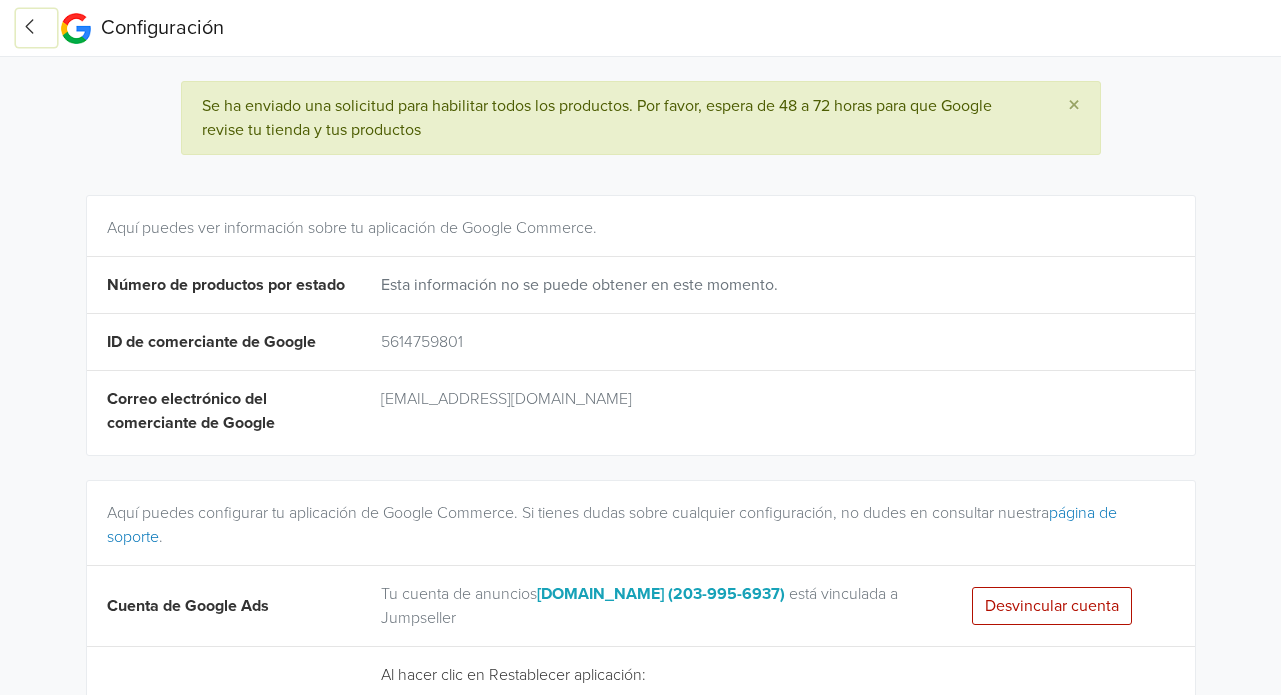 click 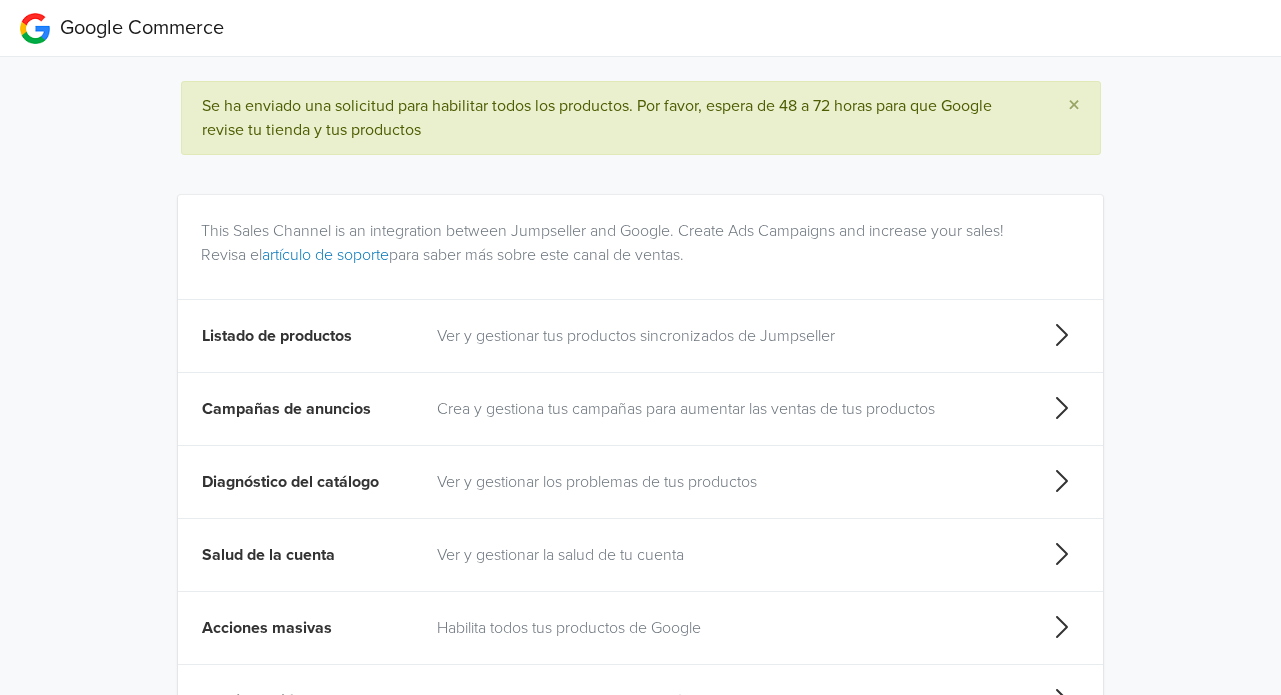 click on "Crea y gestiona tus campañas para aumentar las ventas de tus productos" at bounding box center (727, 409) 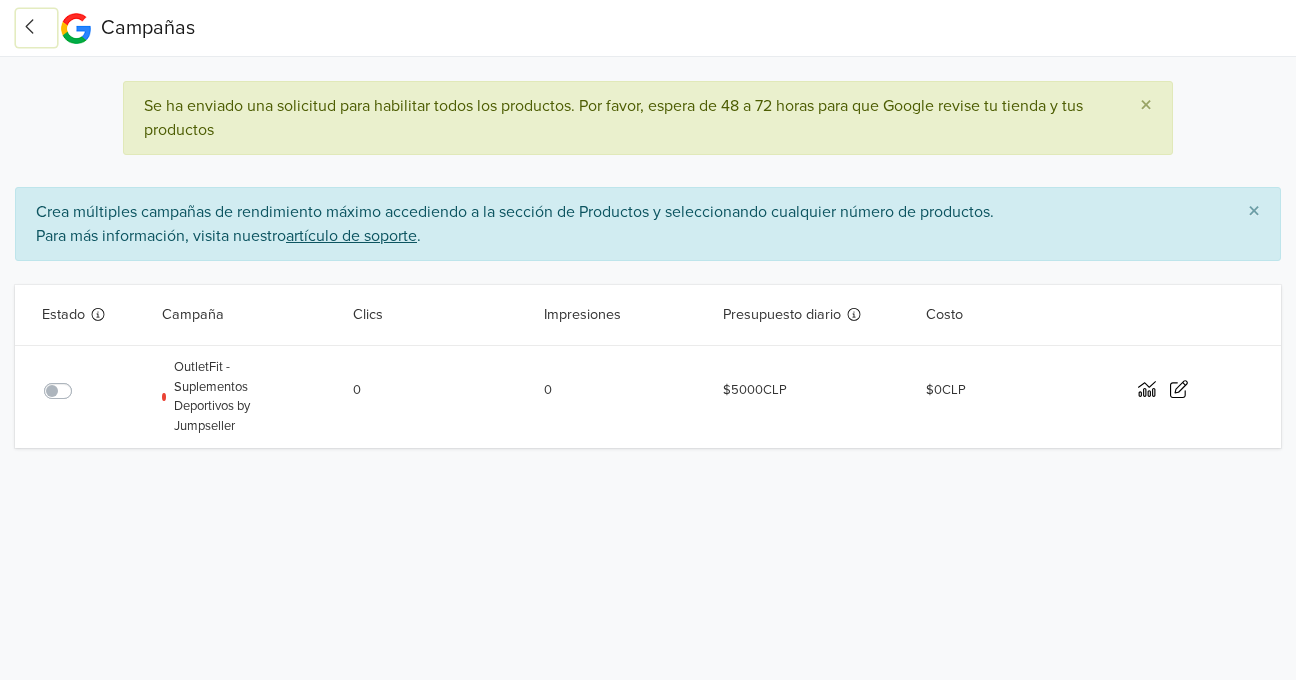 click 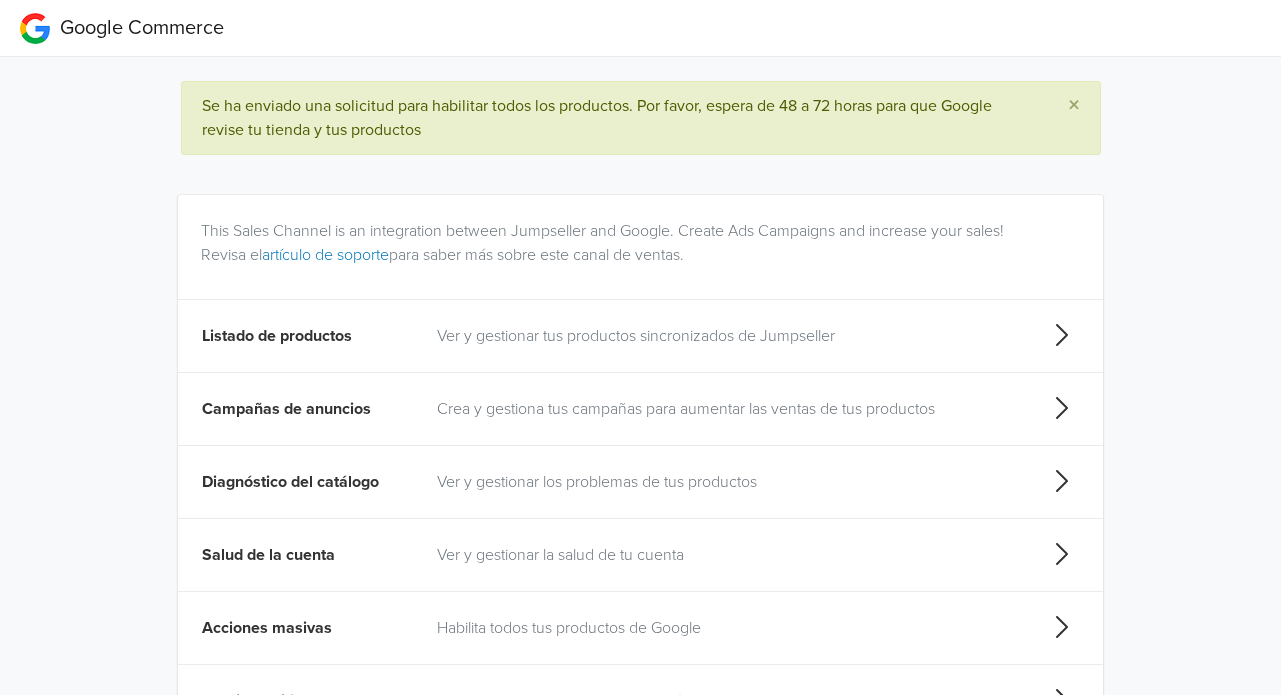 click on "Ver y gestionar tus productos sincronizados de Jumpseller" at bounding box center [727, 336] 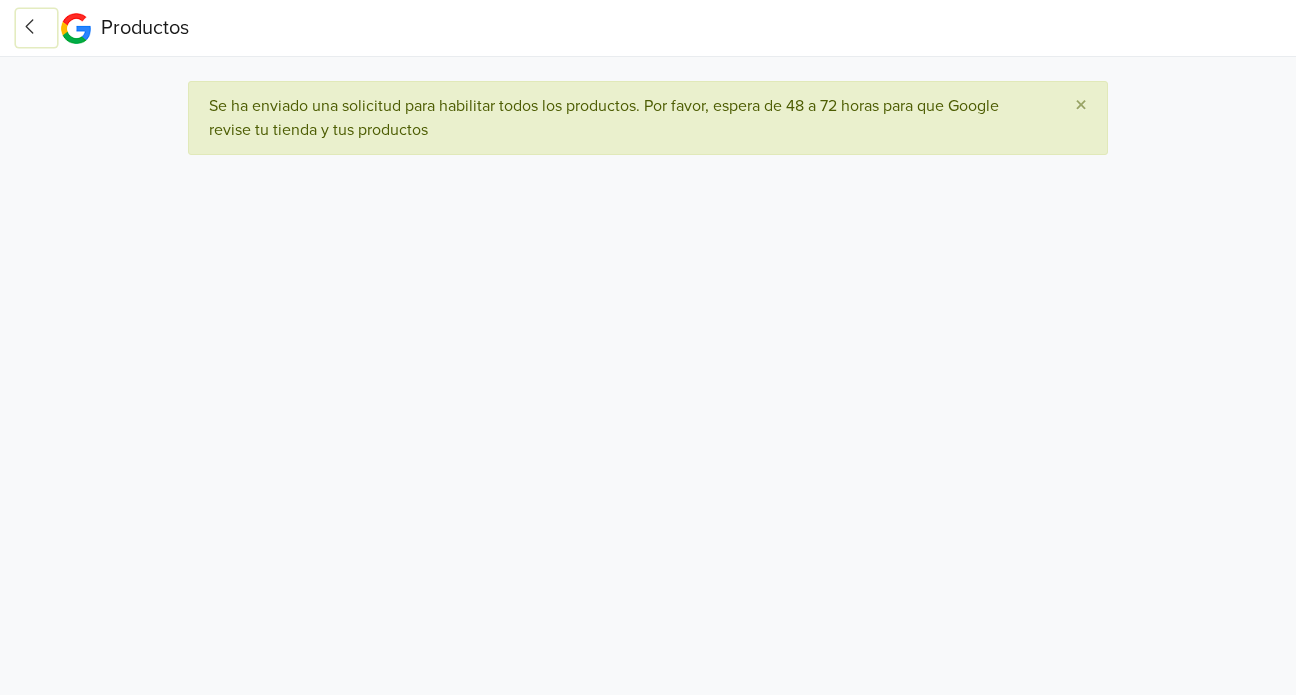 click 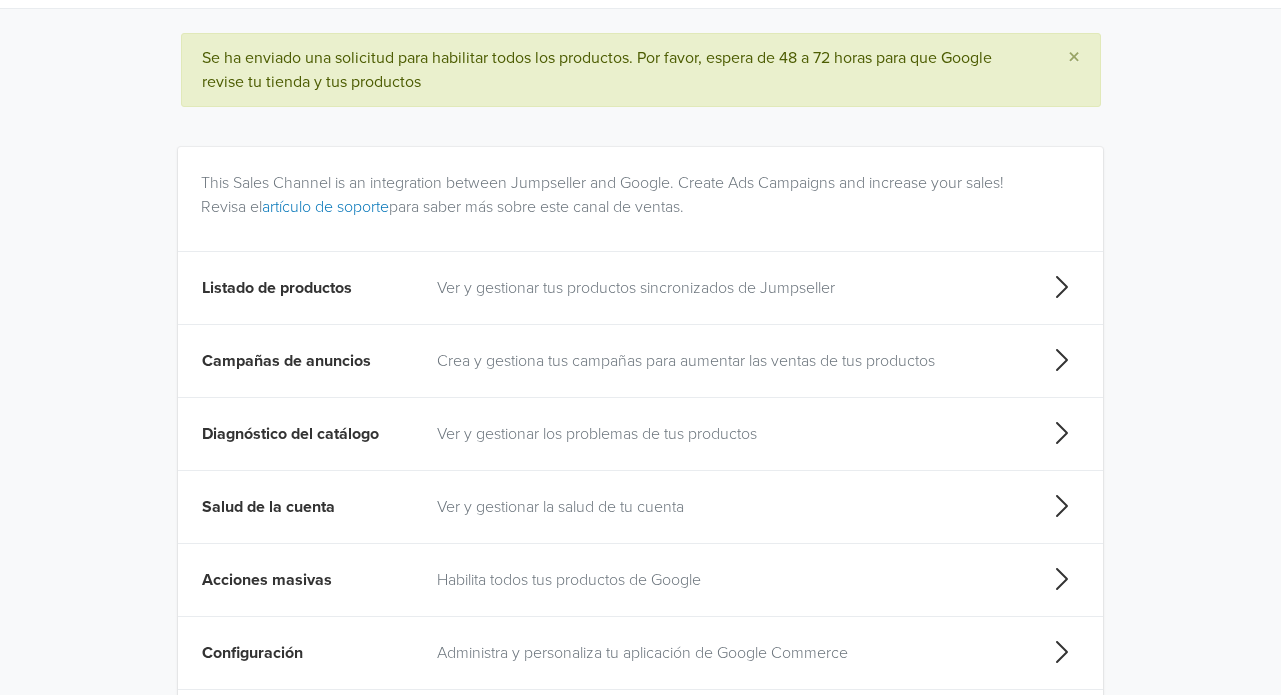 scroll, scrollTop: 0, scrollLeft: 0, axis: both 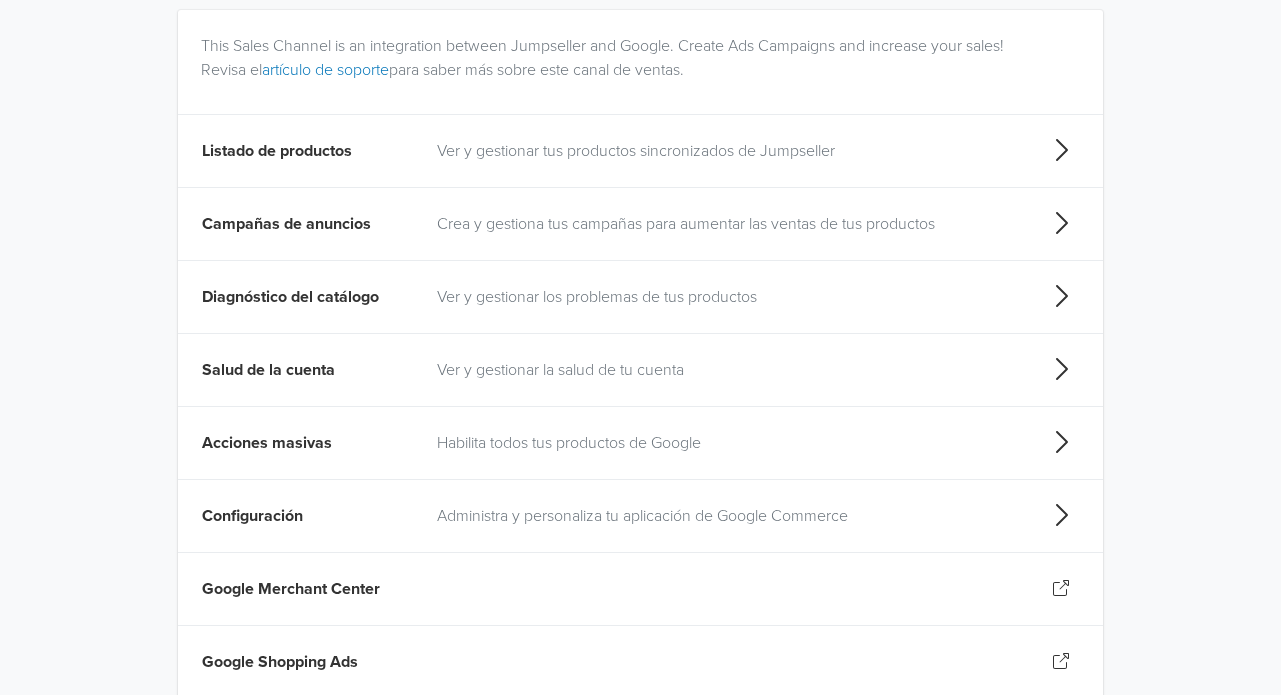 click on "Ver y gestionar tus productos sincronizados de Jumpseller" at bounding box center [727, 151] 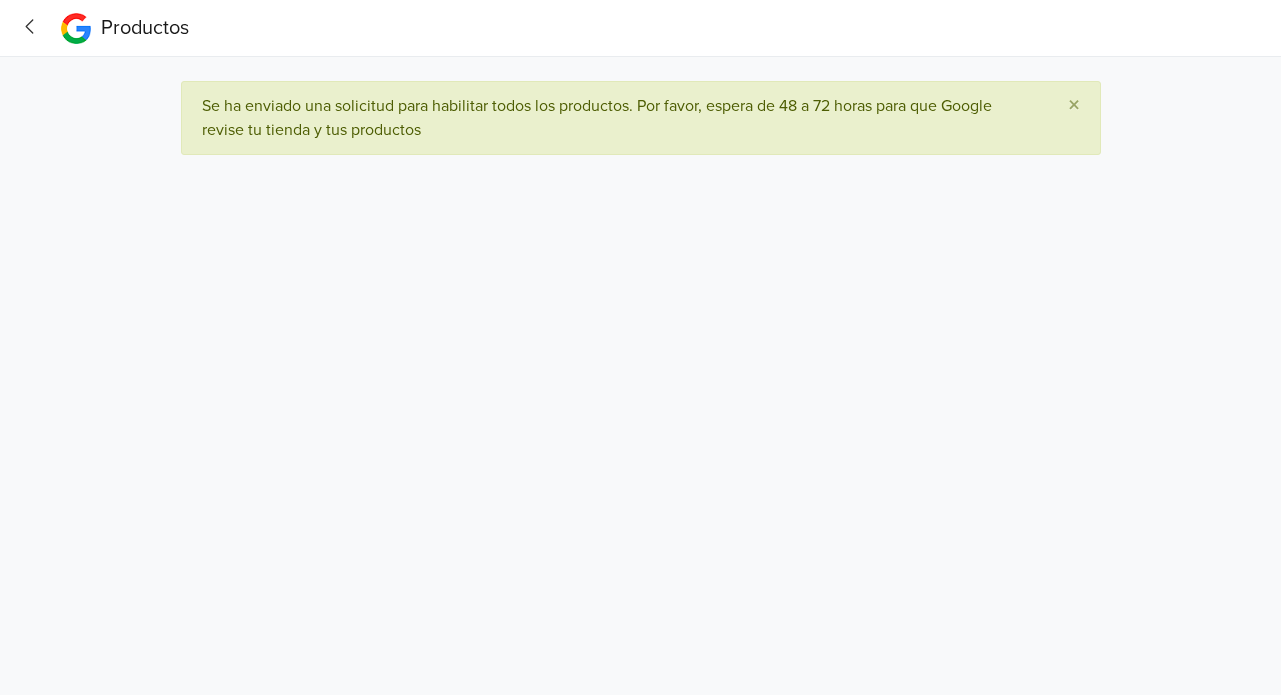 scroll, scrollTop: 0, scrollLeft: 0, axis: both 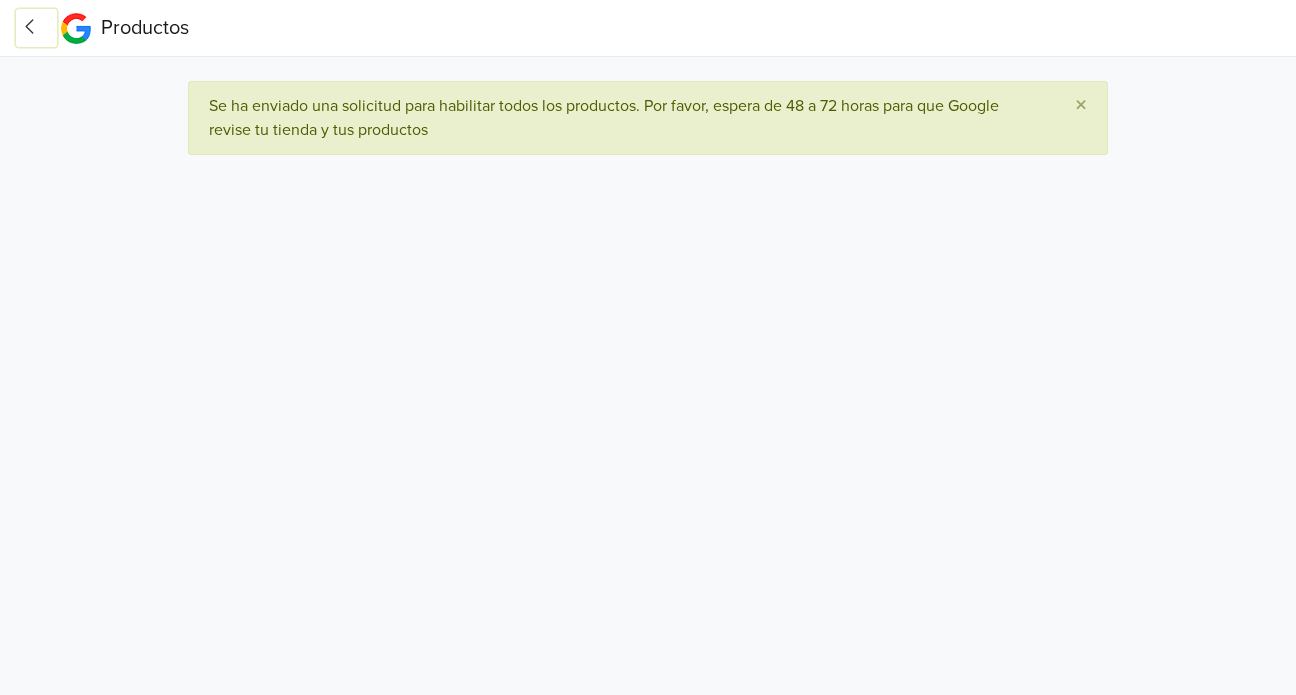 click 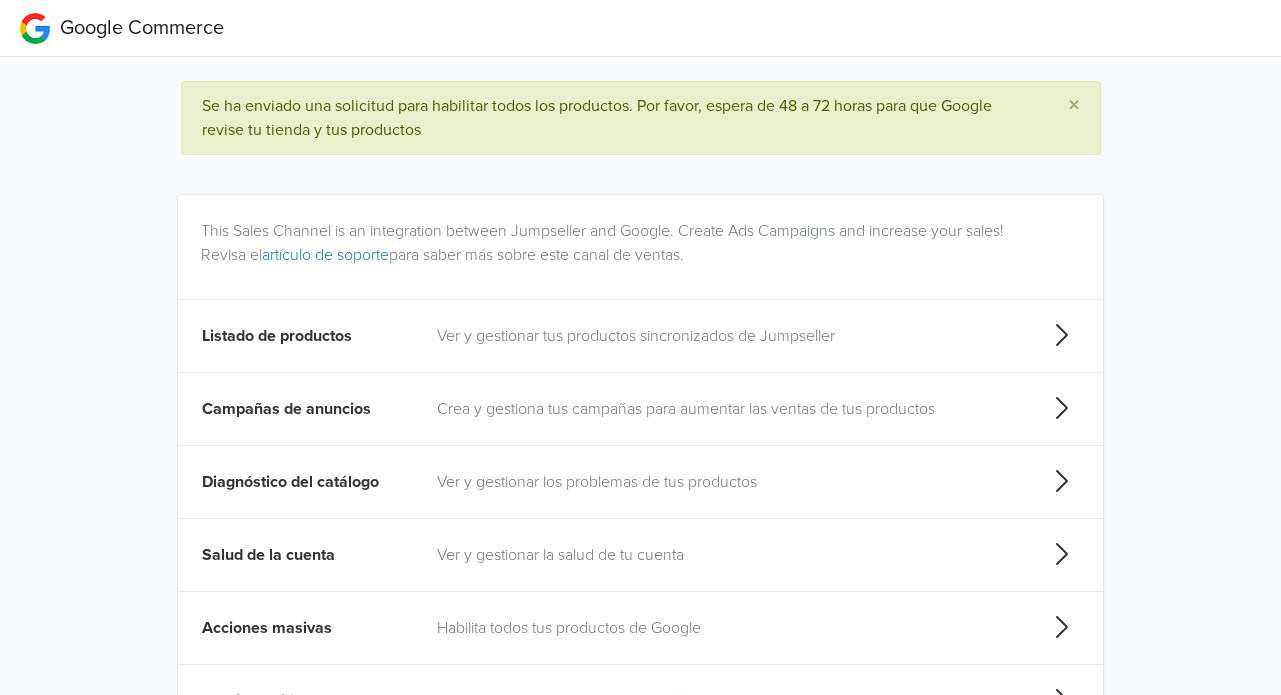 click on "Crea y gestiona tus campañas para aumentar las ventas de tus productos" at bounding box center [727, 409] 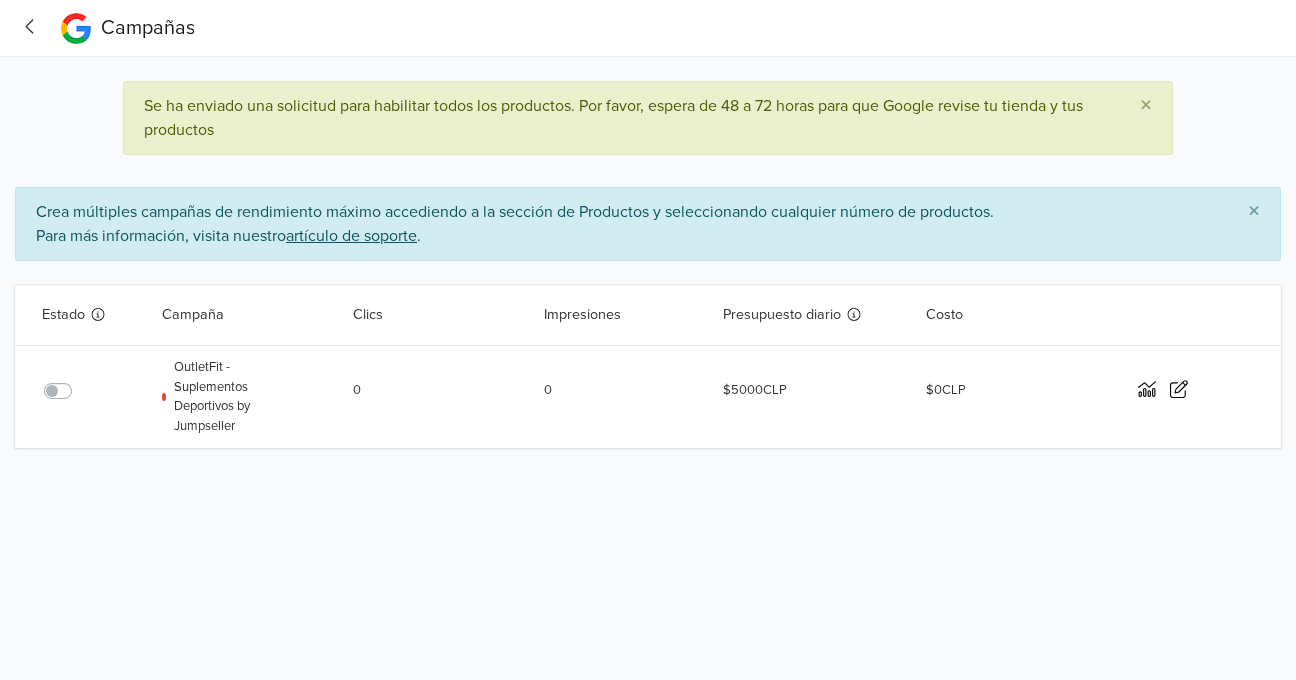click 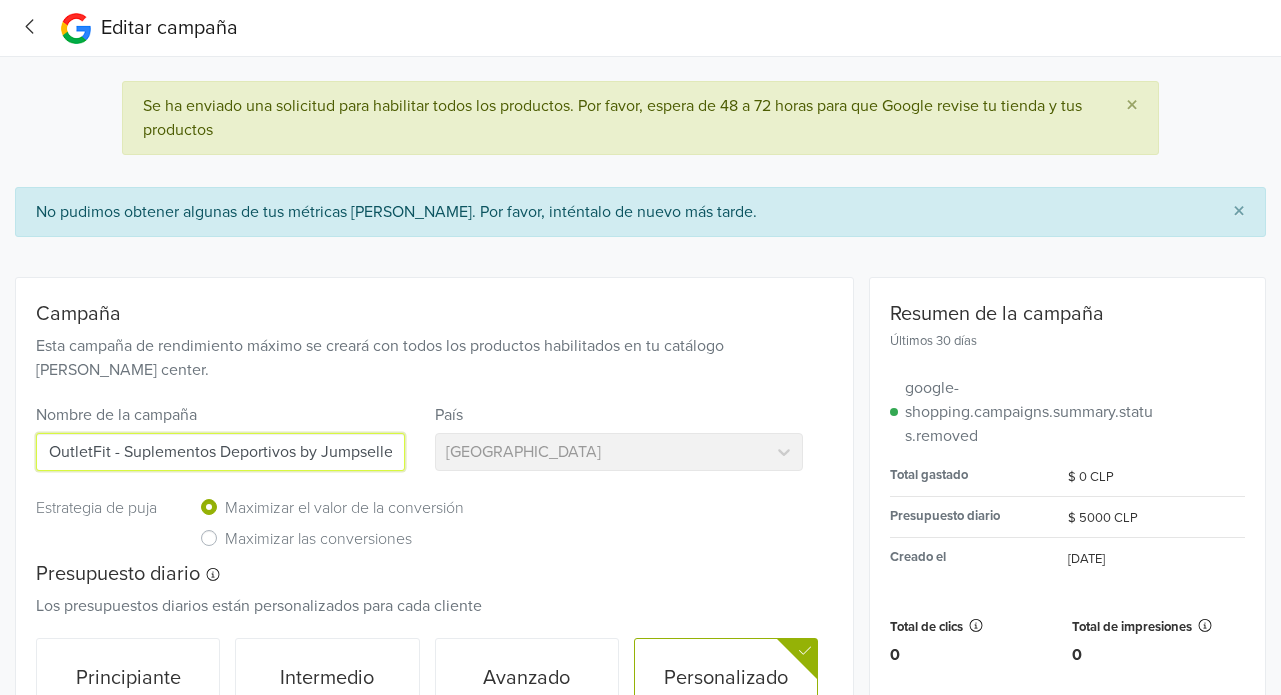 click on "OutletFit - Suplementos Deportivos by Jumpseller" at bounding box center (220, 452) 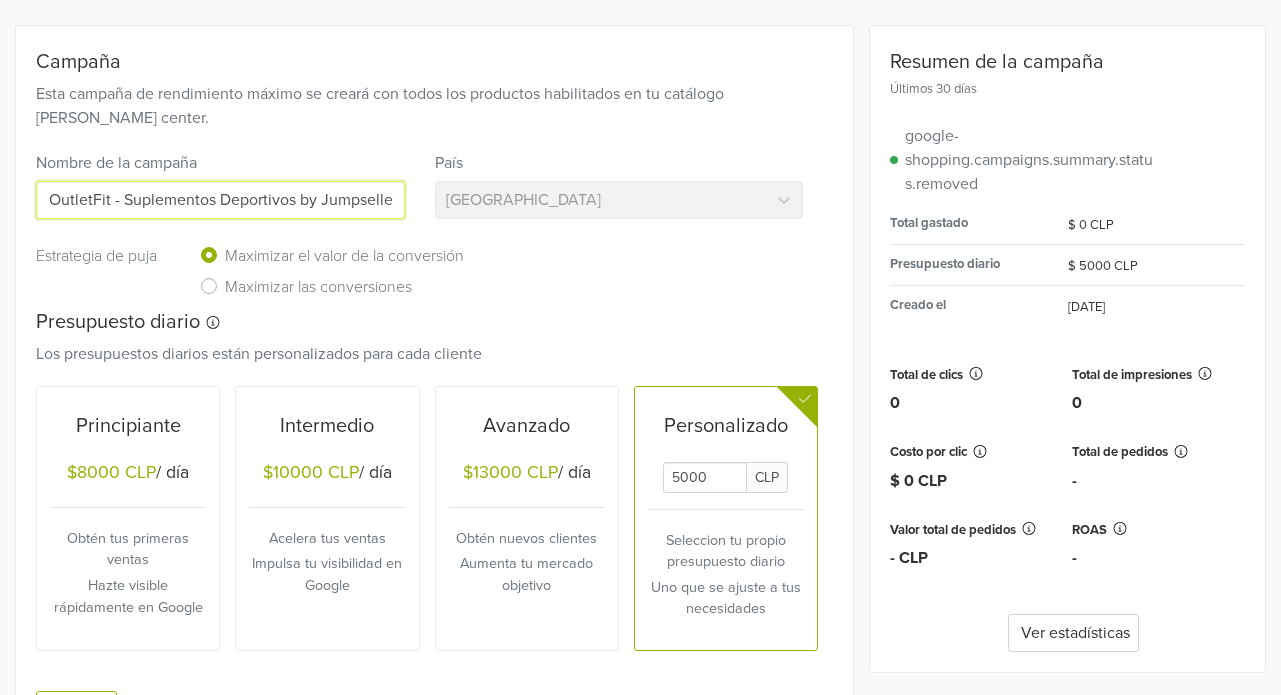 scroll, scrollTop: 324, scrollLeft: 0, axis: vertical 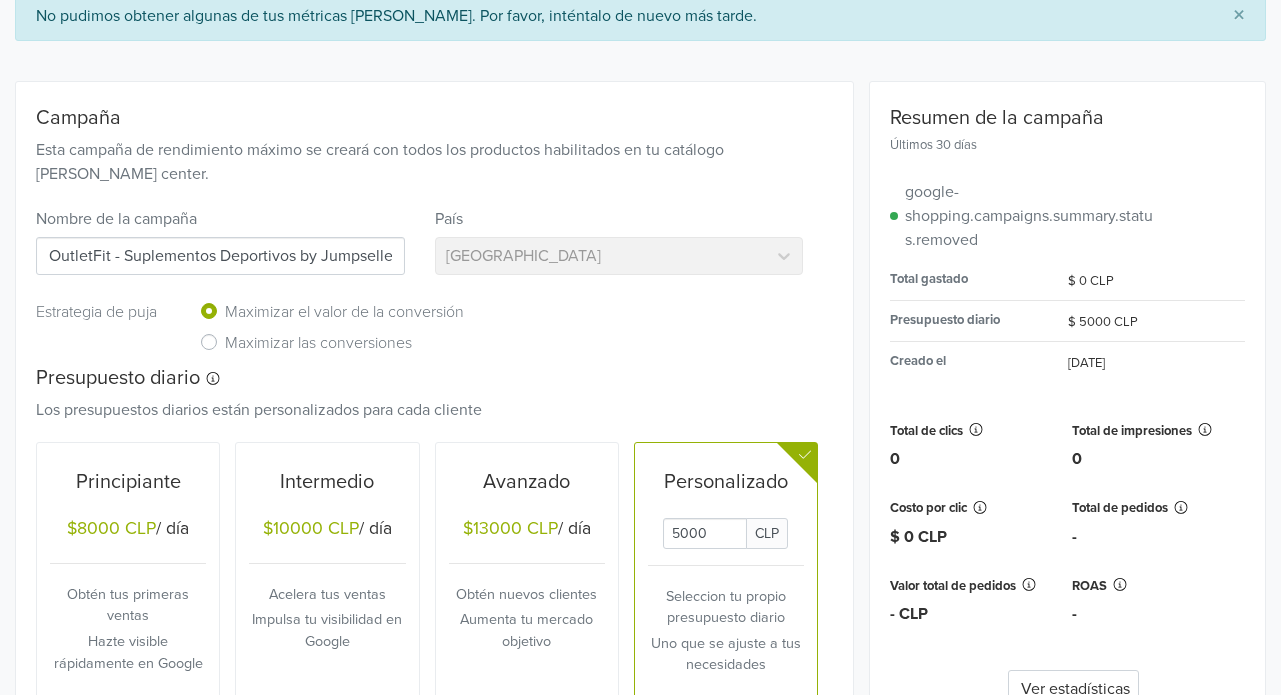 click on "Maximizar las conversiones" at bounding box center [318, 343] 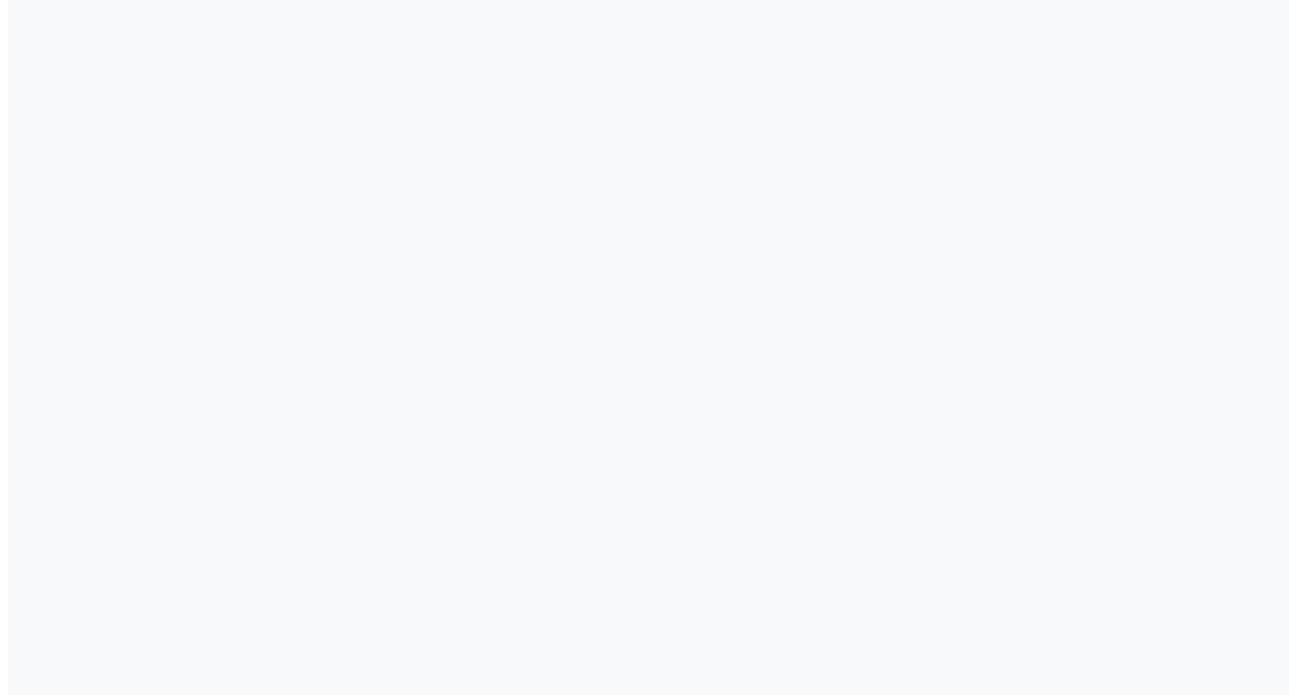 scroll, scrollTop: 0, scrollLeft: 0, axis: both 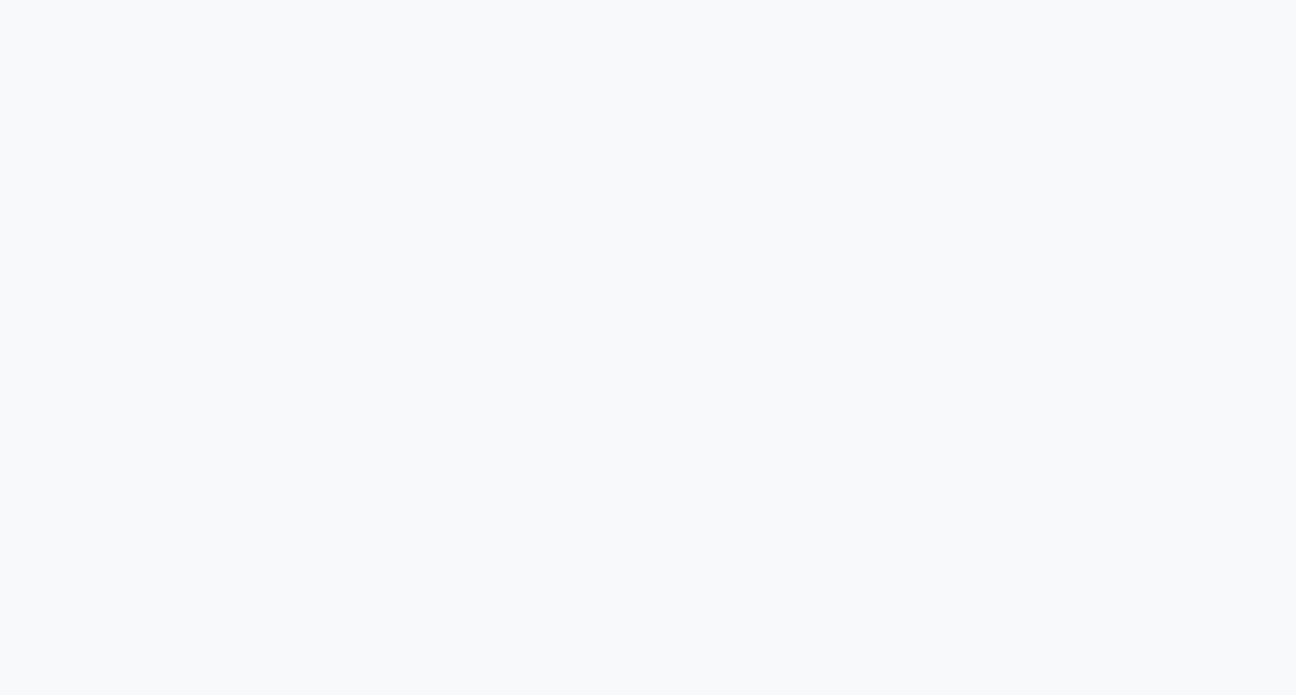 drag, startPoint x: 1295, startPoint y: 310, endPoint x: 1276, endPoint y: 284, distance: 32.202484 